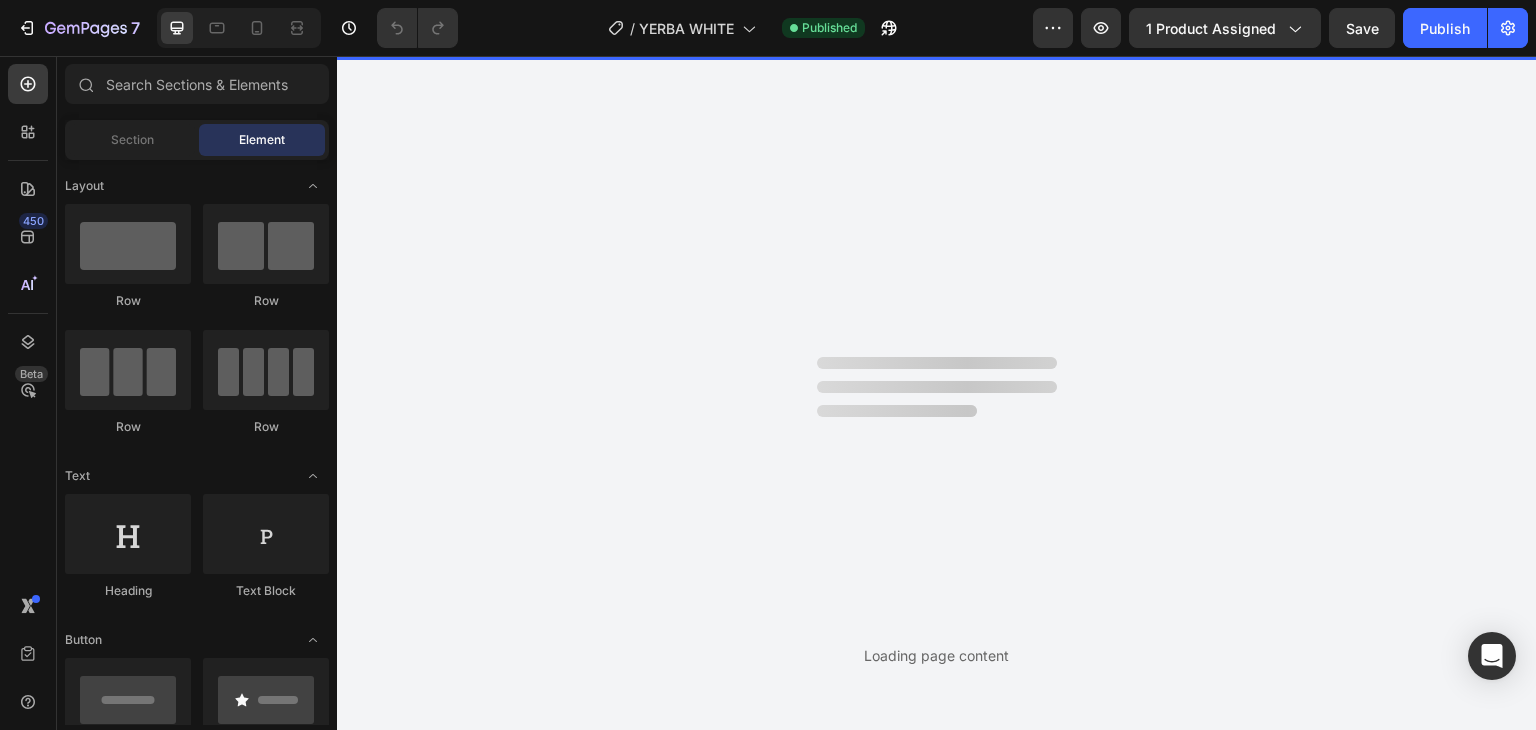 scroll, scrollTop: 0, scrollLeft: 0, axis: both 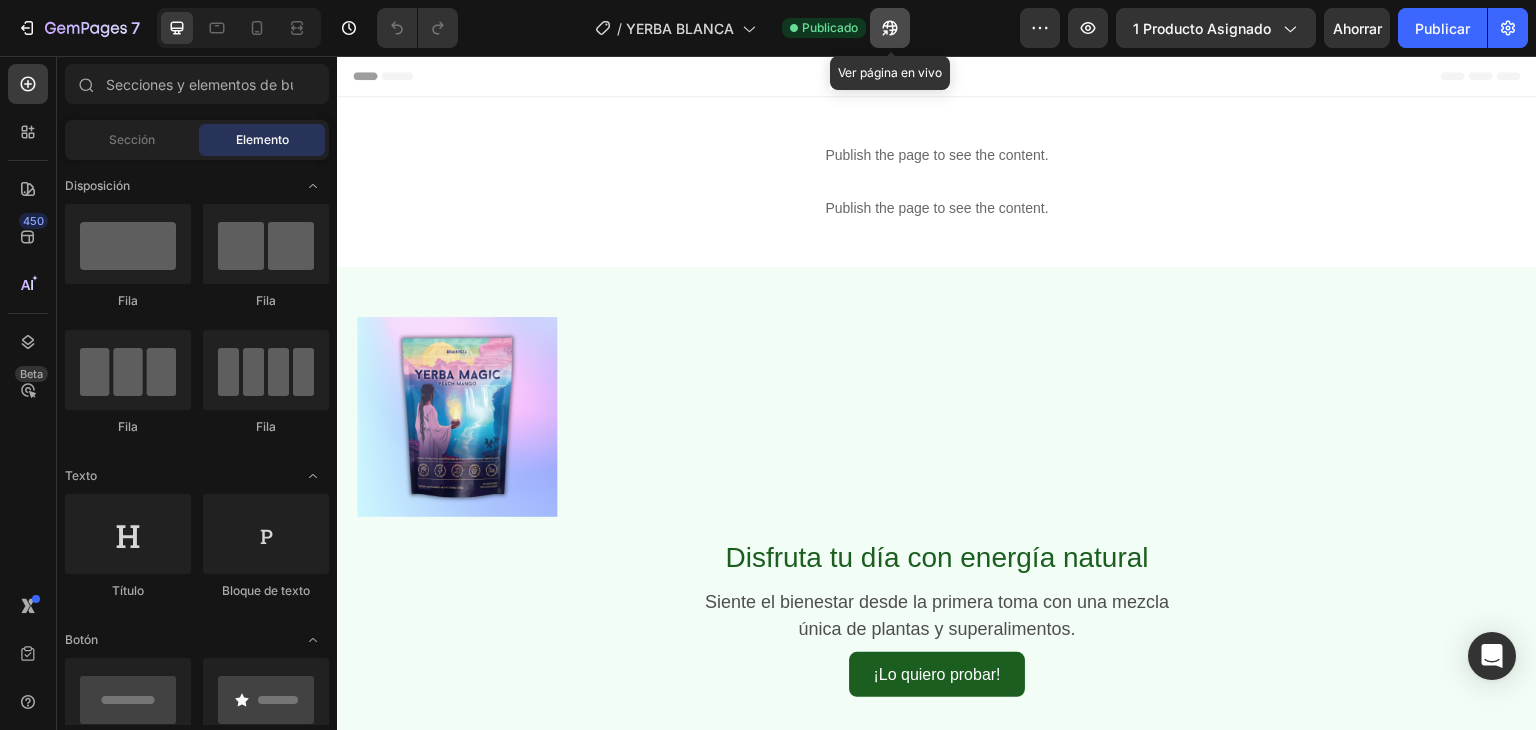 click 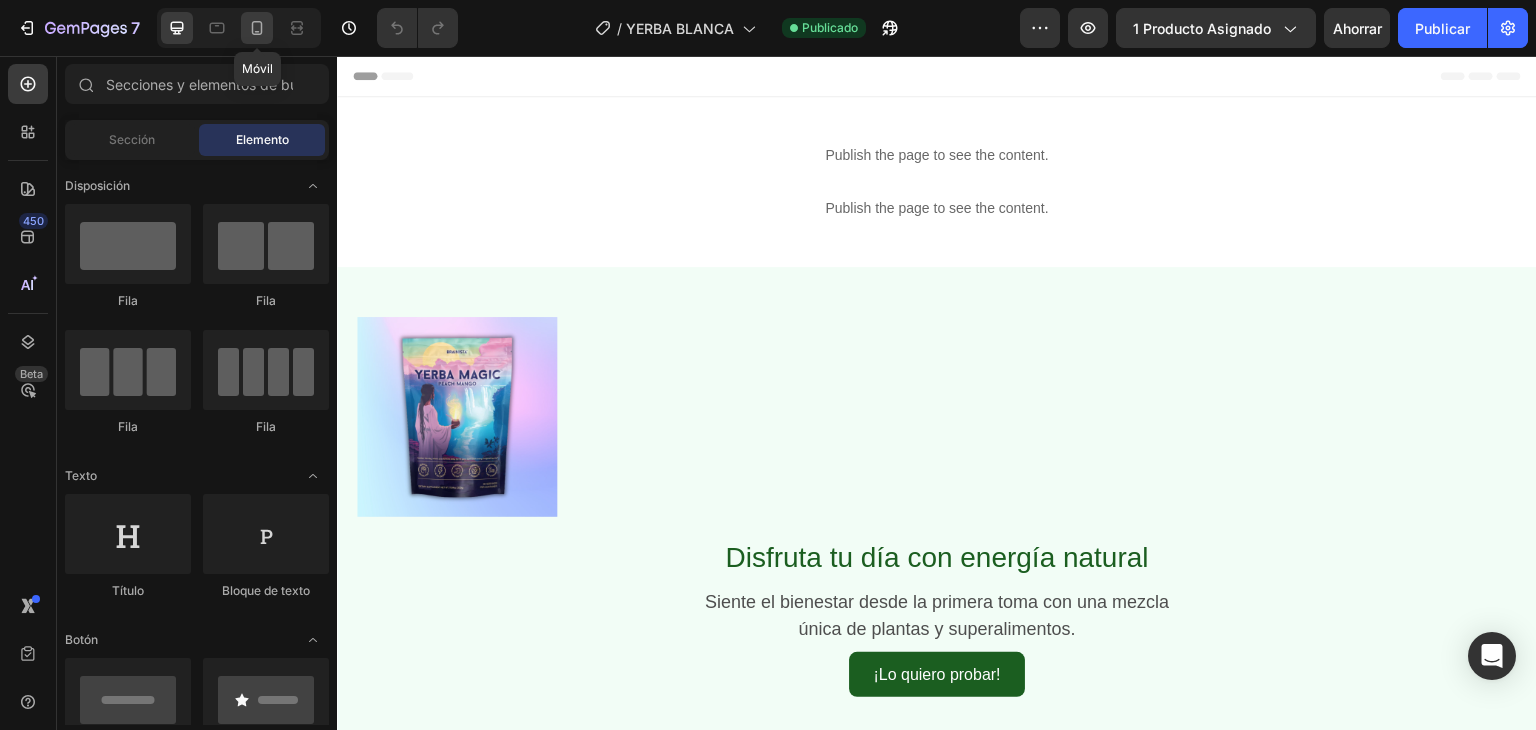 click 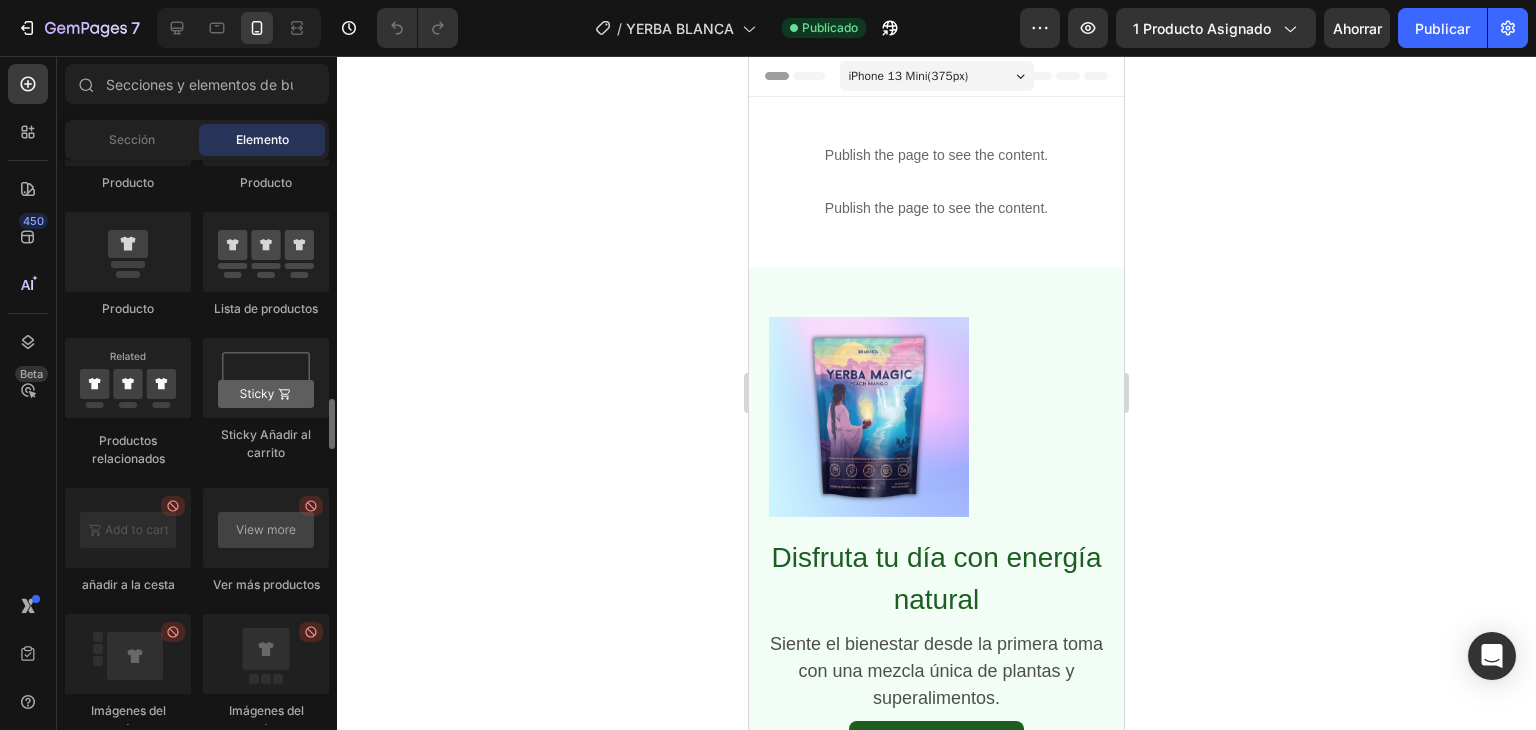 scroll, scrollTop: 0, scrollLeft: 0, axis: both 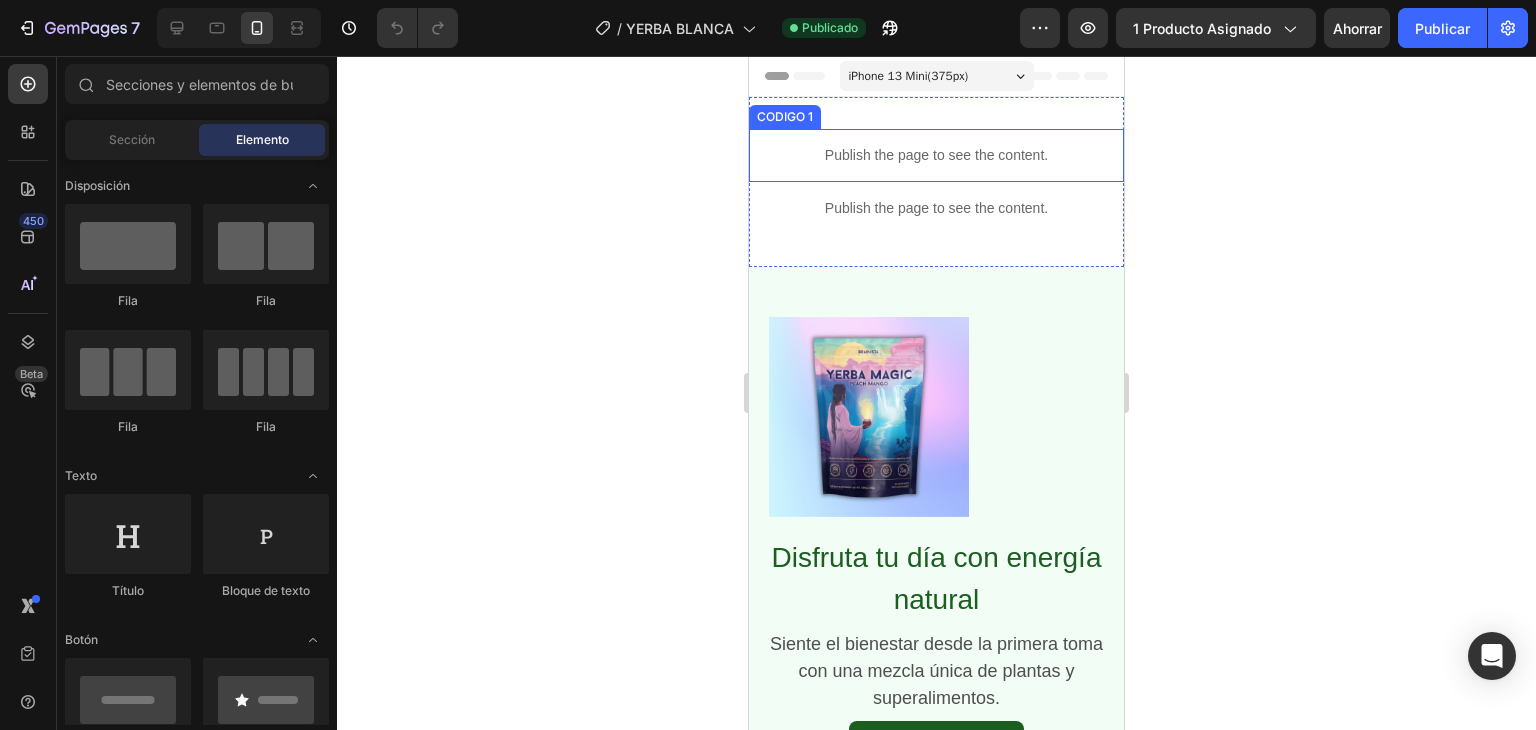 click on "Publish the page to see the content." at bounding box center [936, 155] 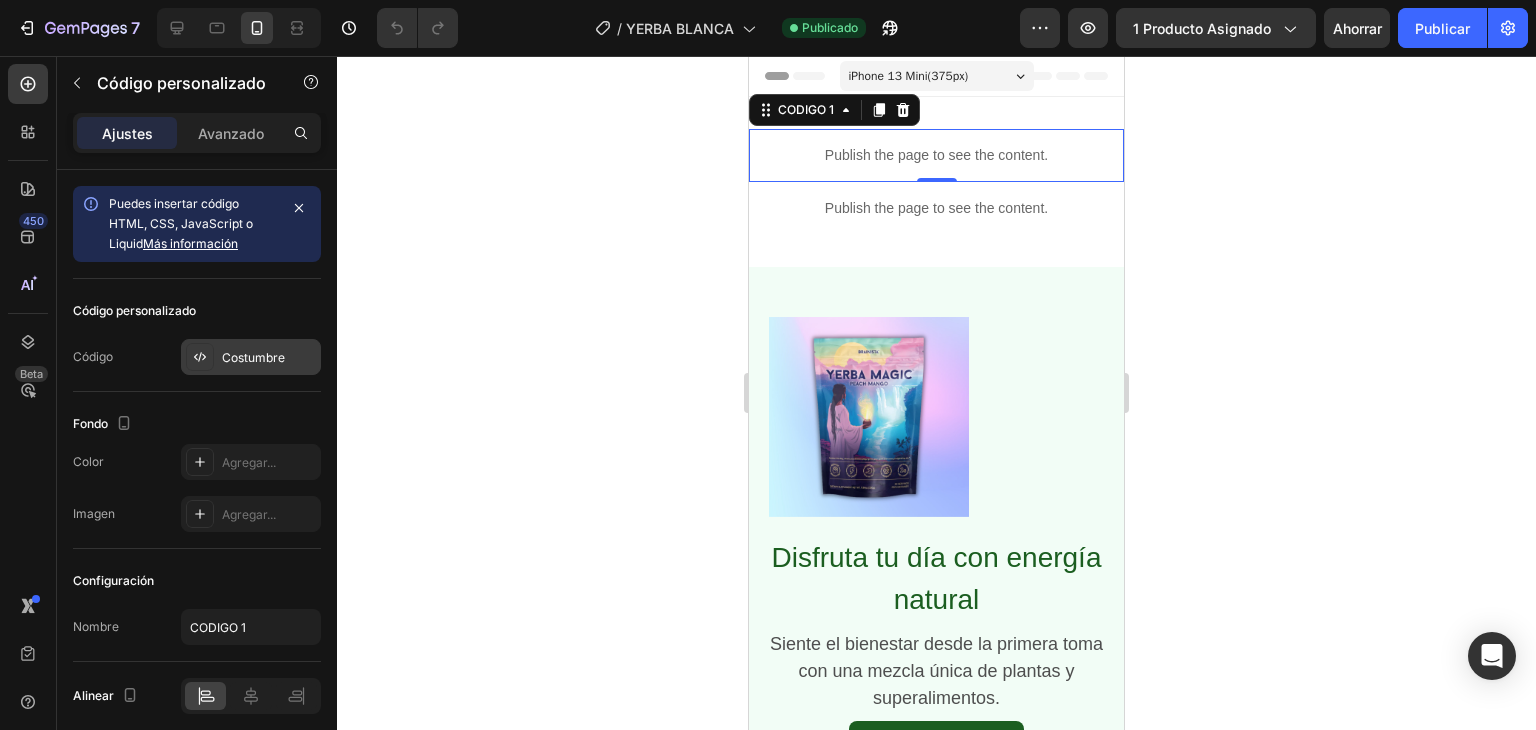 click on "Costumbre" at bounding box center (253, 357) 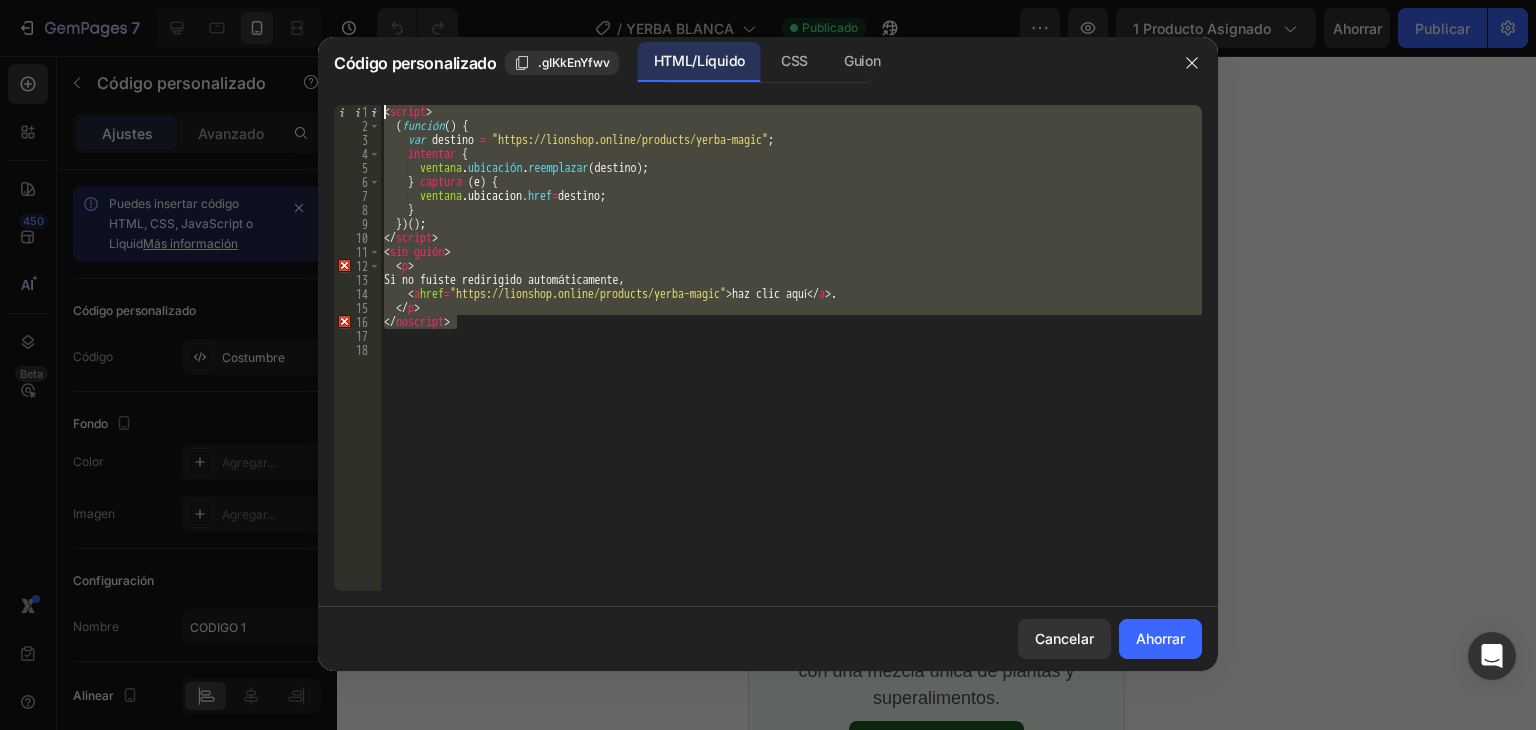 drag, startPoint x: 478, startPoint y: 325, endPoint x: 333, endPoint y: 57, distance: 304.71133 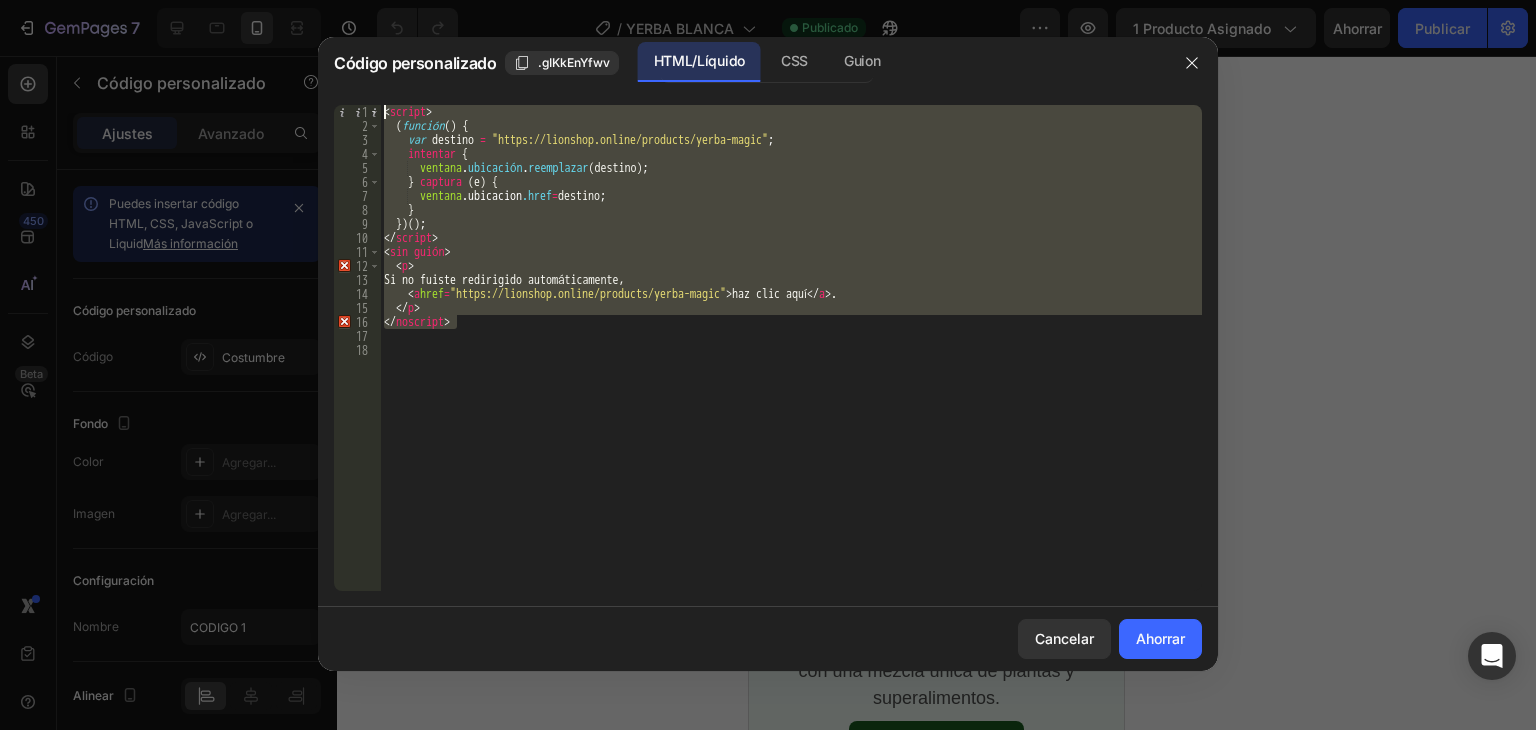 type 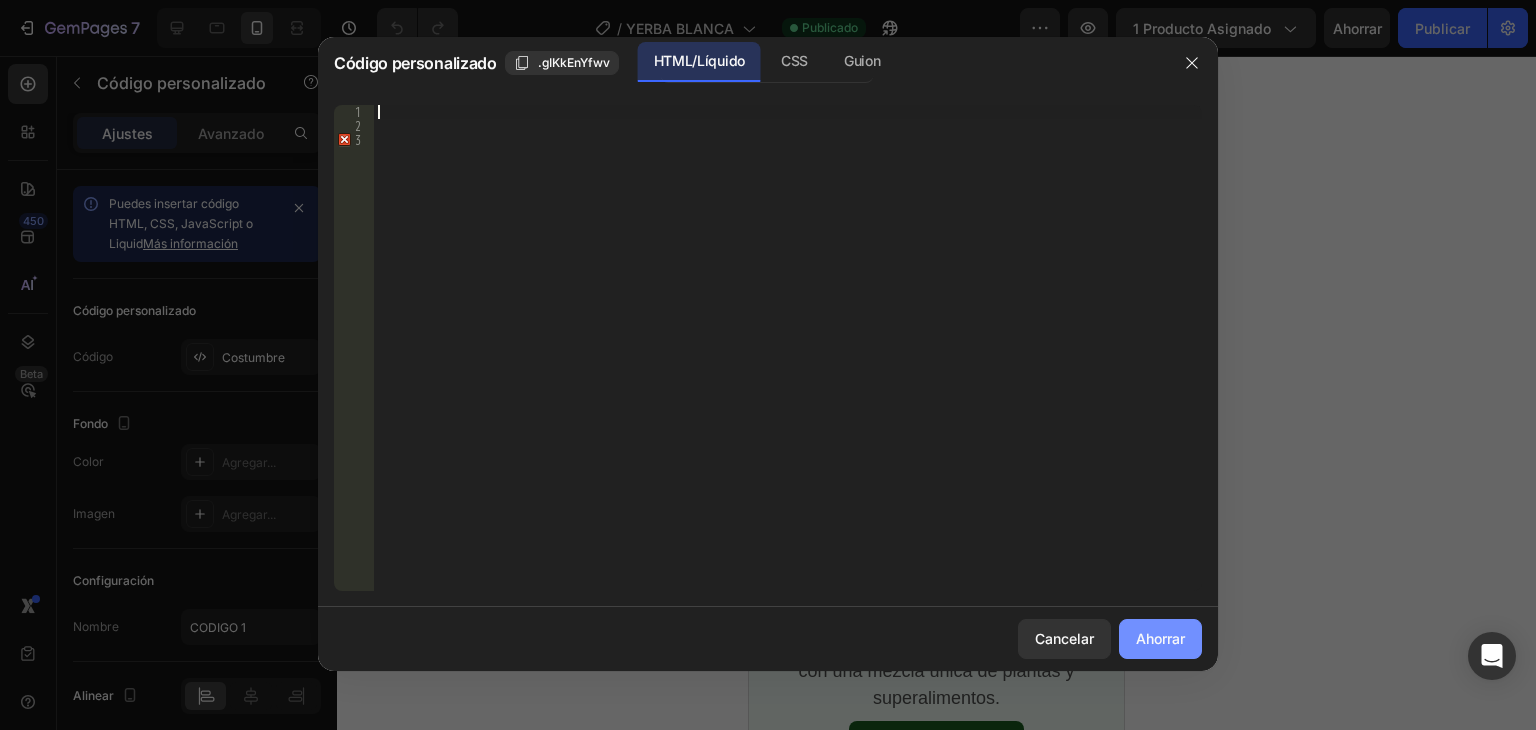 click on "Ahorrar" at bounding box center (1160, 638) 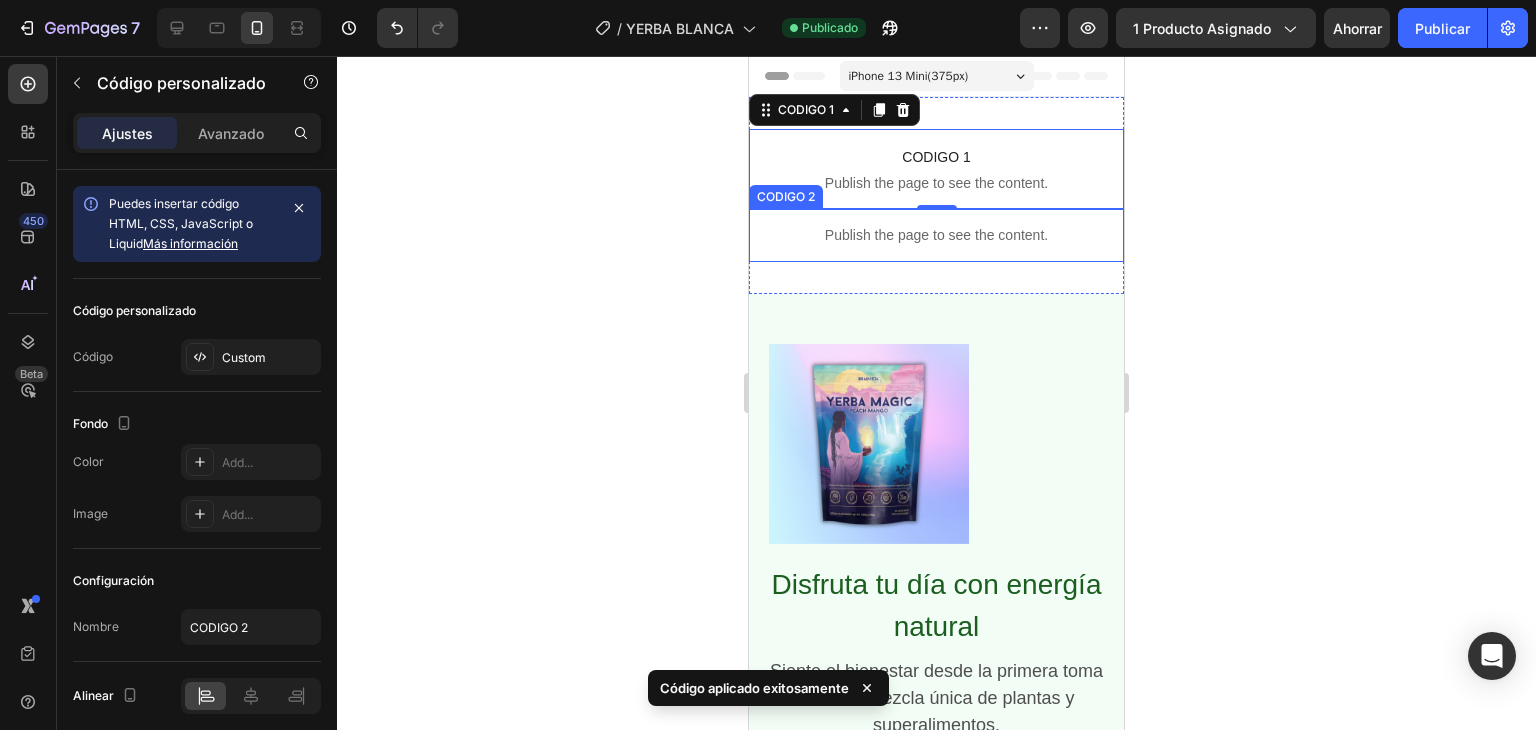 click on "Publish the page to see the content." at bounding box center [936, 235] 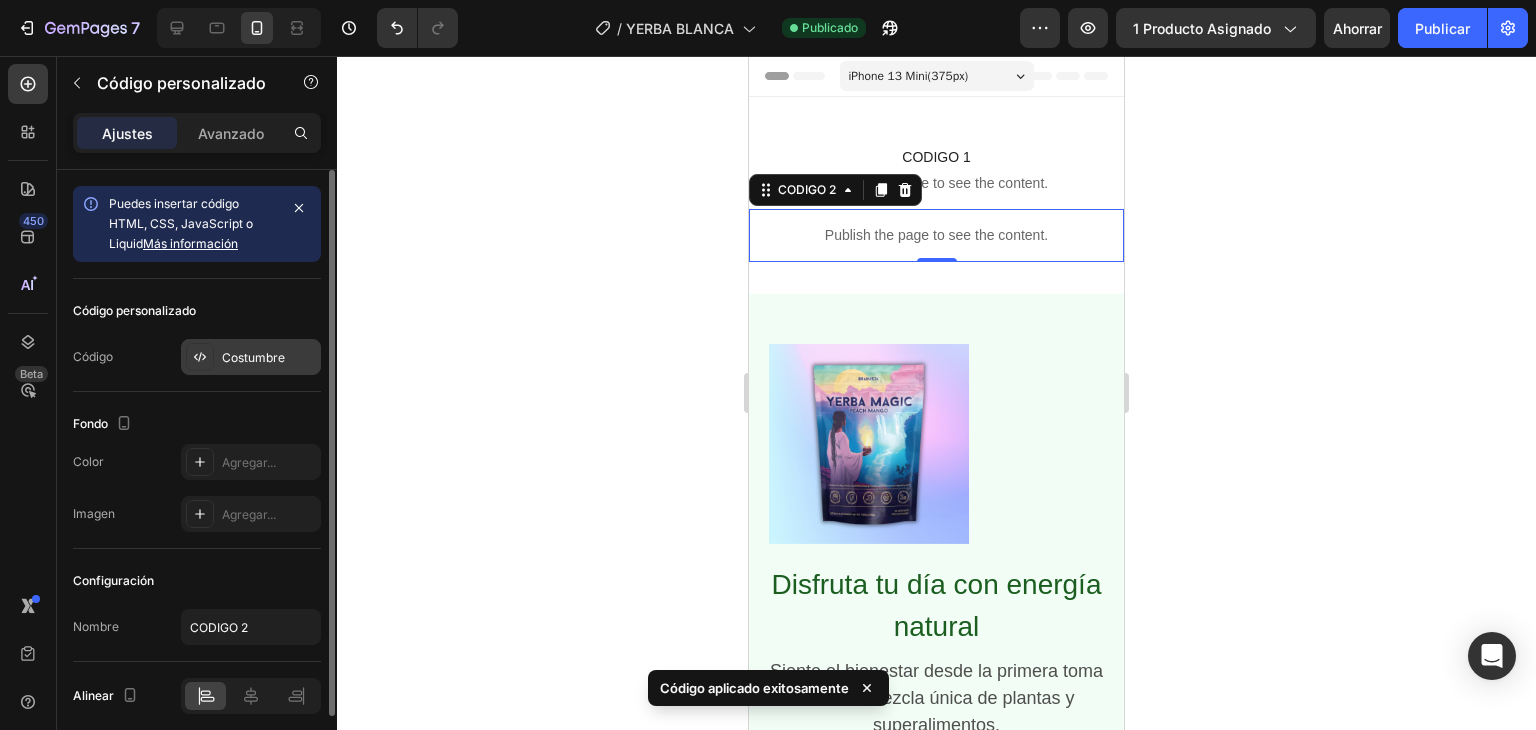 click on "Costumbre" at bounding box center [253, 357] 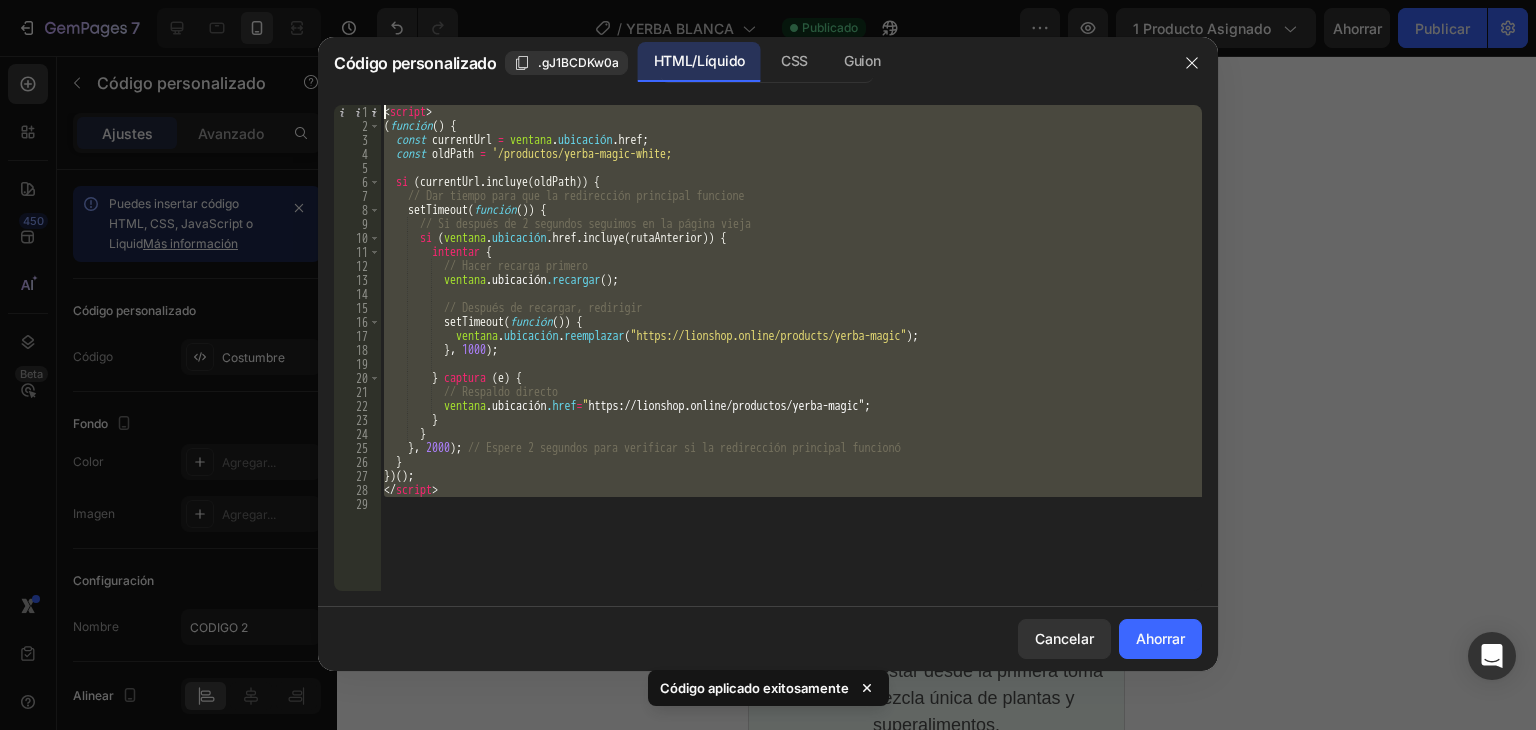 drag, startPoint x: 367, startPoint y: 441, endPoint x: 345, endPoint y: 8, distance: 433.55853 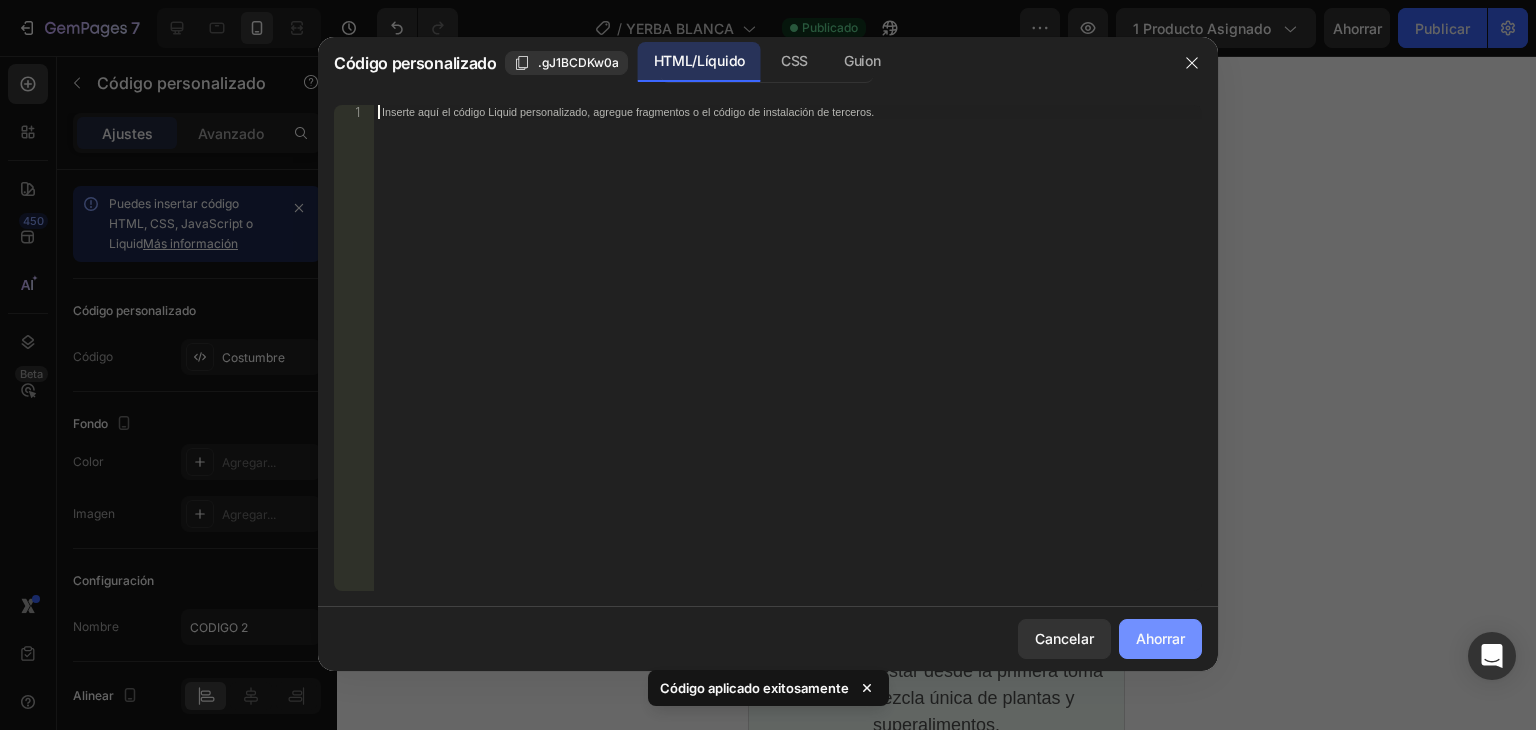 click on "Ahorrar" at bounding box center [1160, 638] 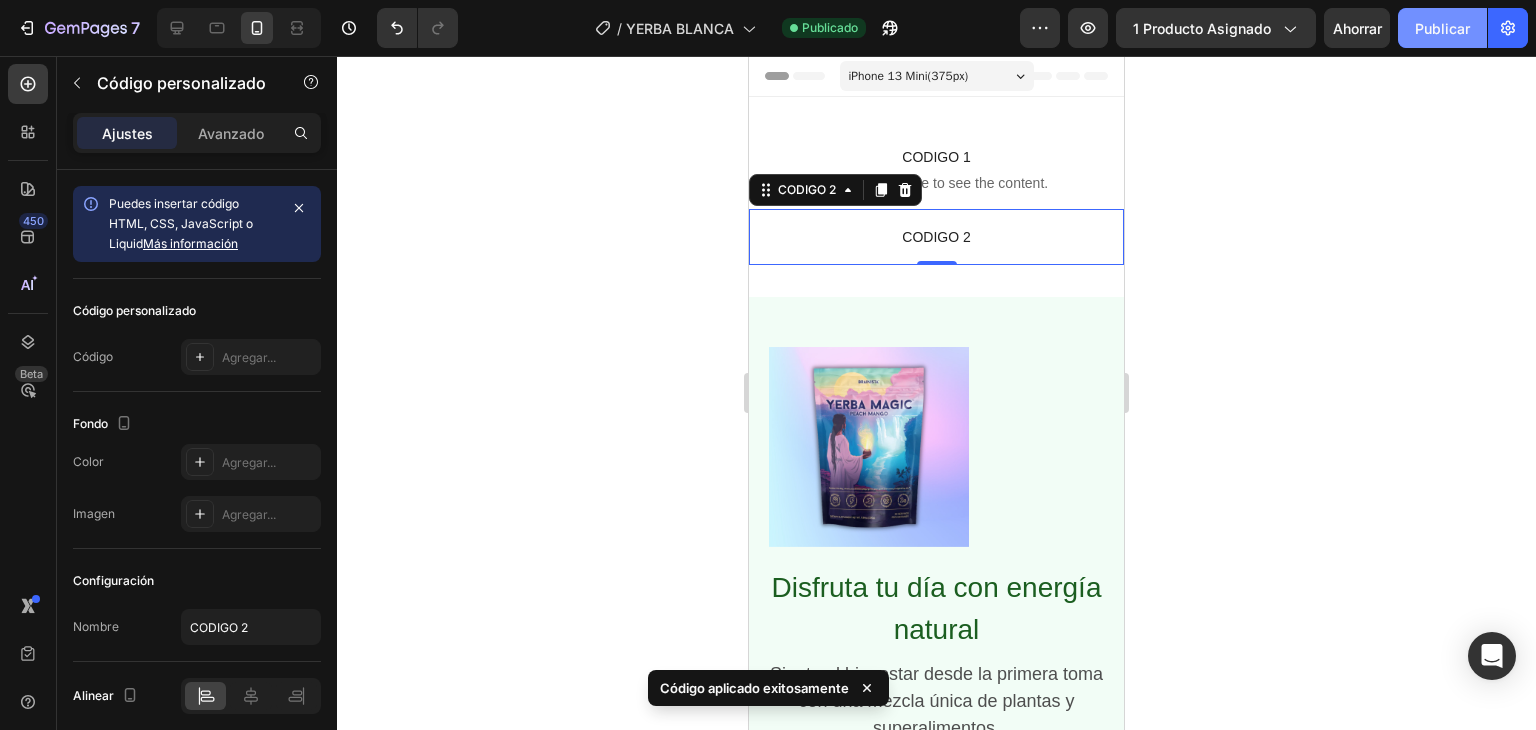 click on "Publicar" 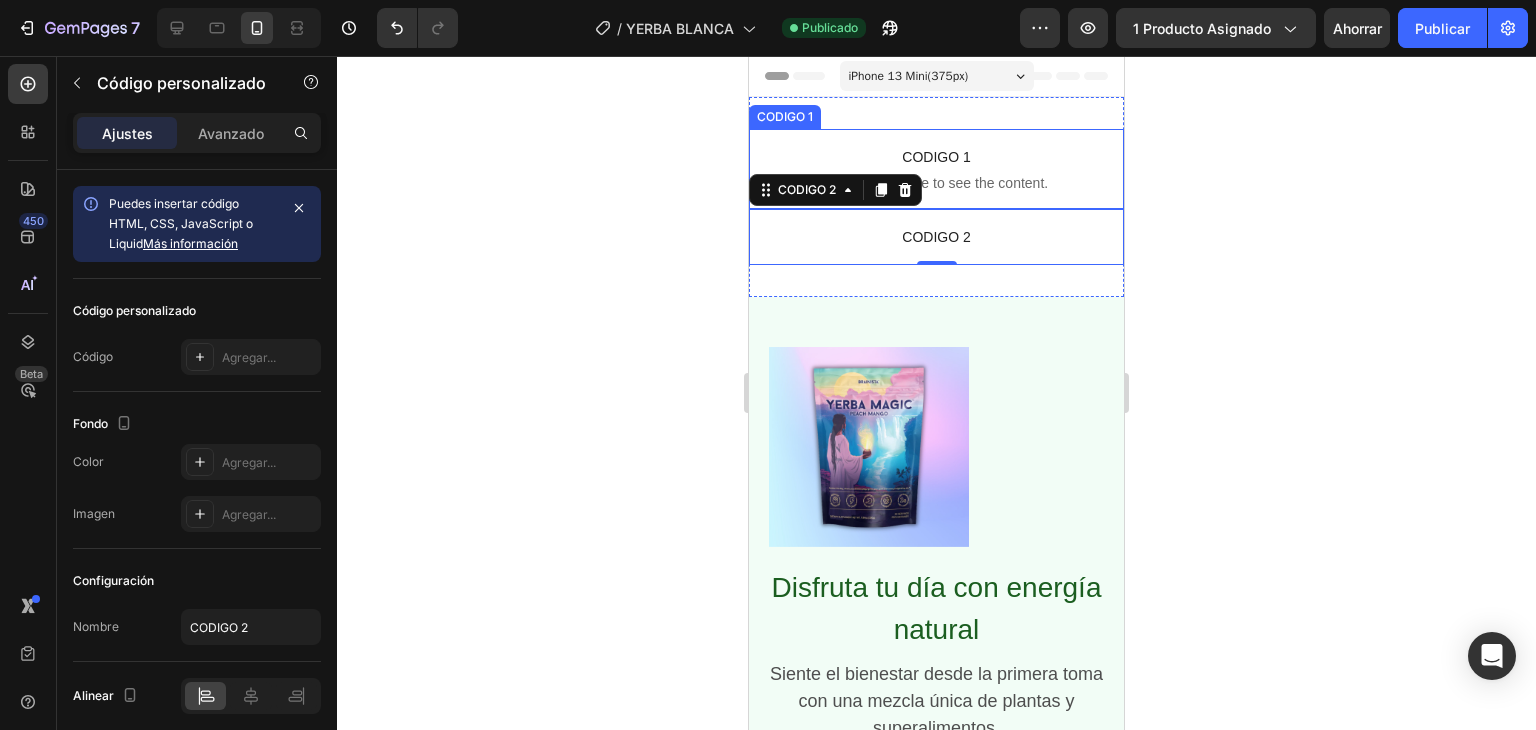 click on "CODIGO 1" at bounding box center (936, 157) 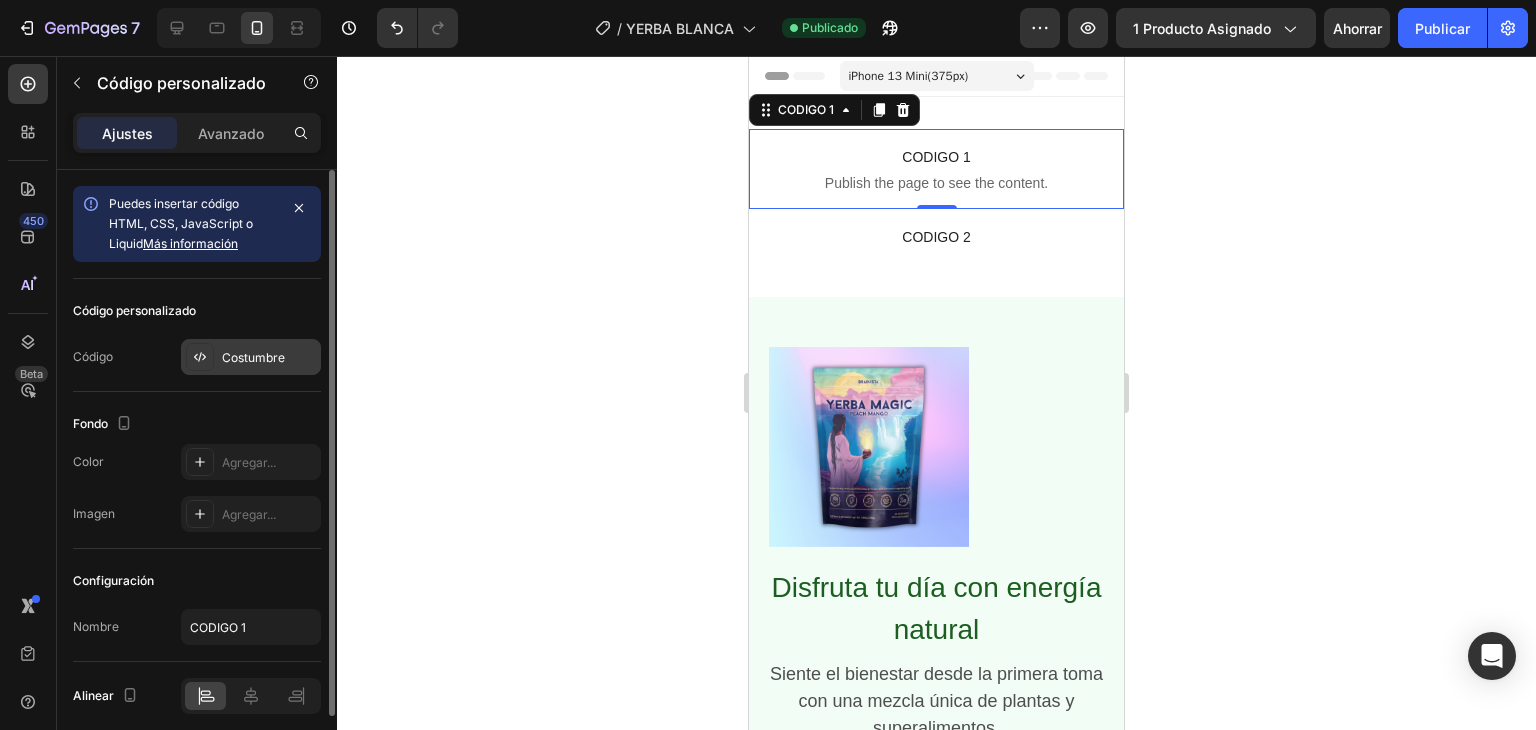 click on "Costumbre" at bounding box center (253, 357) 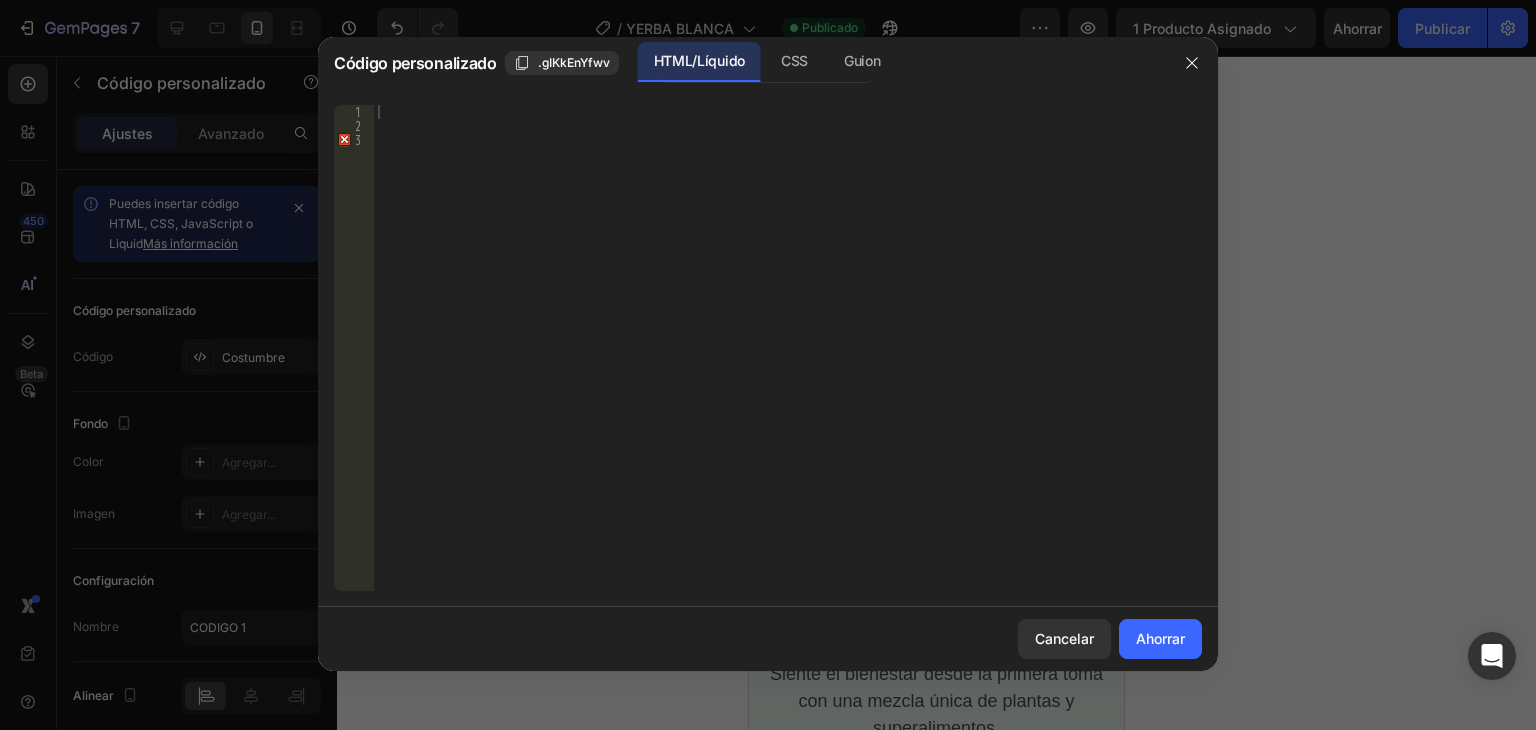 type 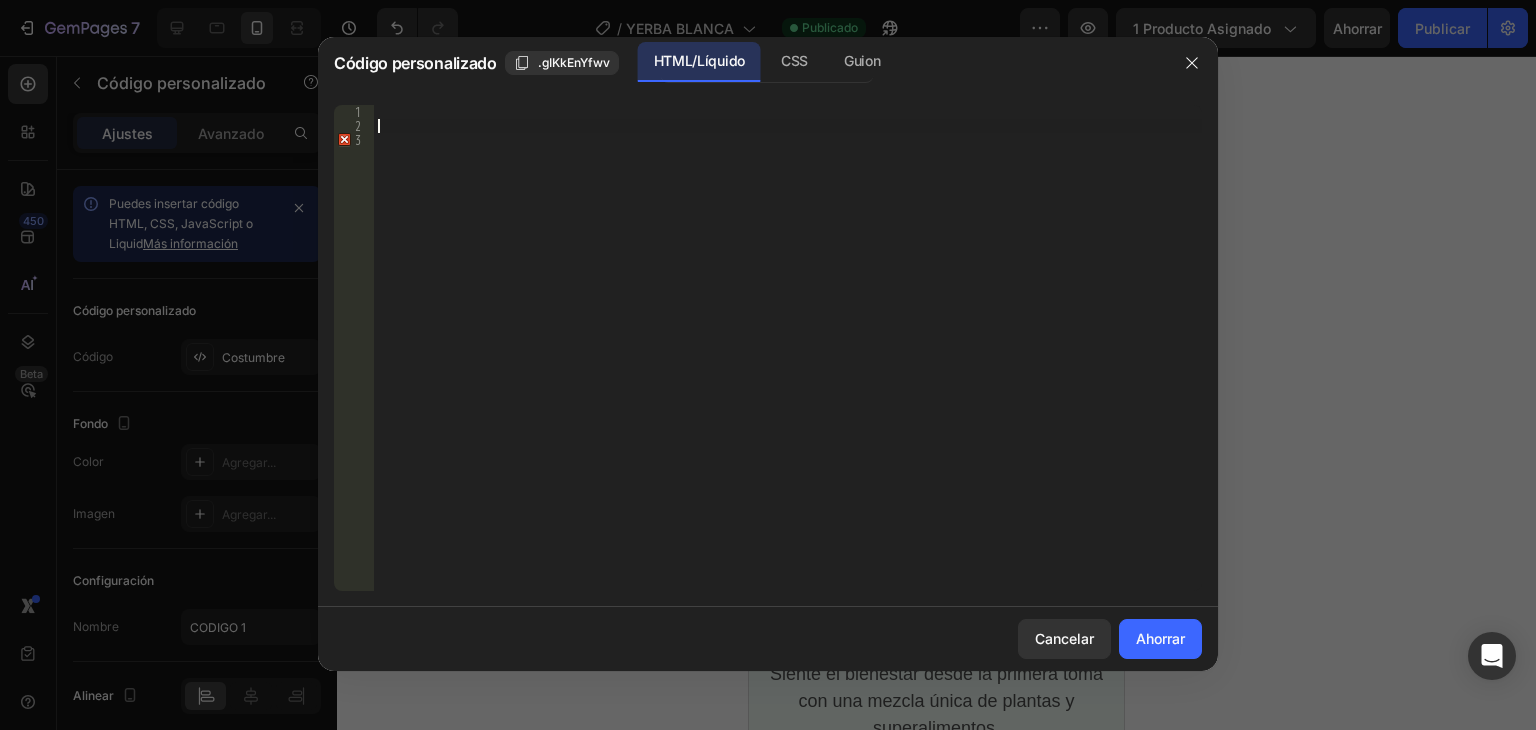 click at bounding box center [788, 362] 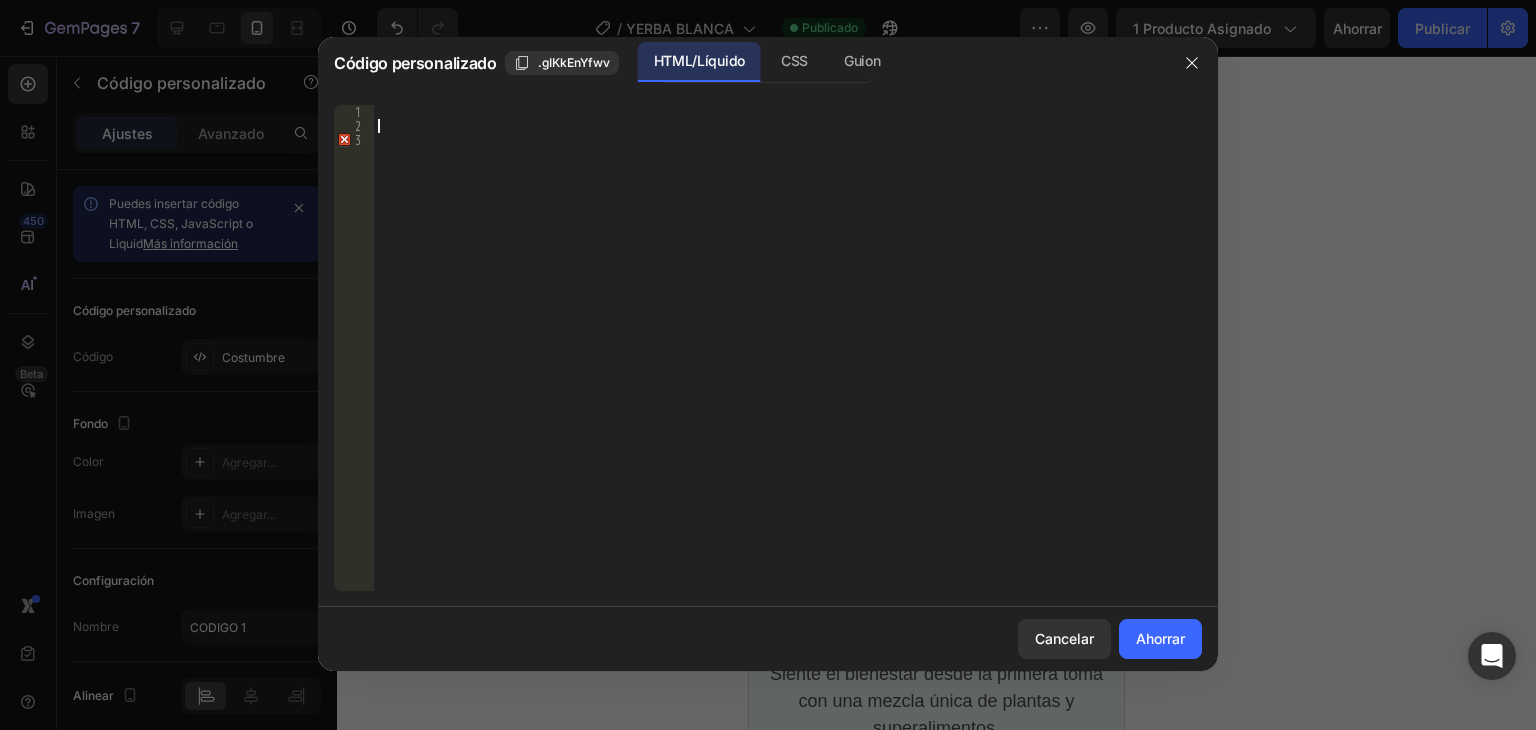 click at bounding box center [788, 362] 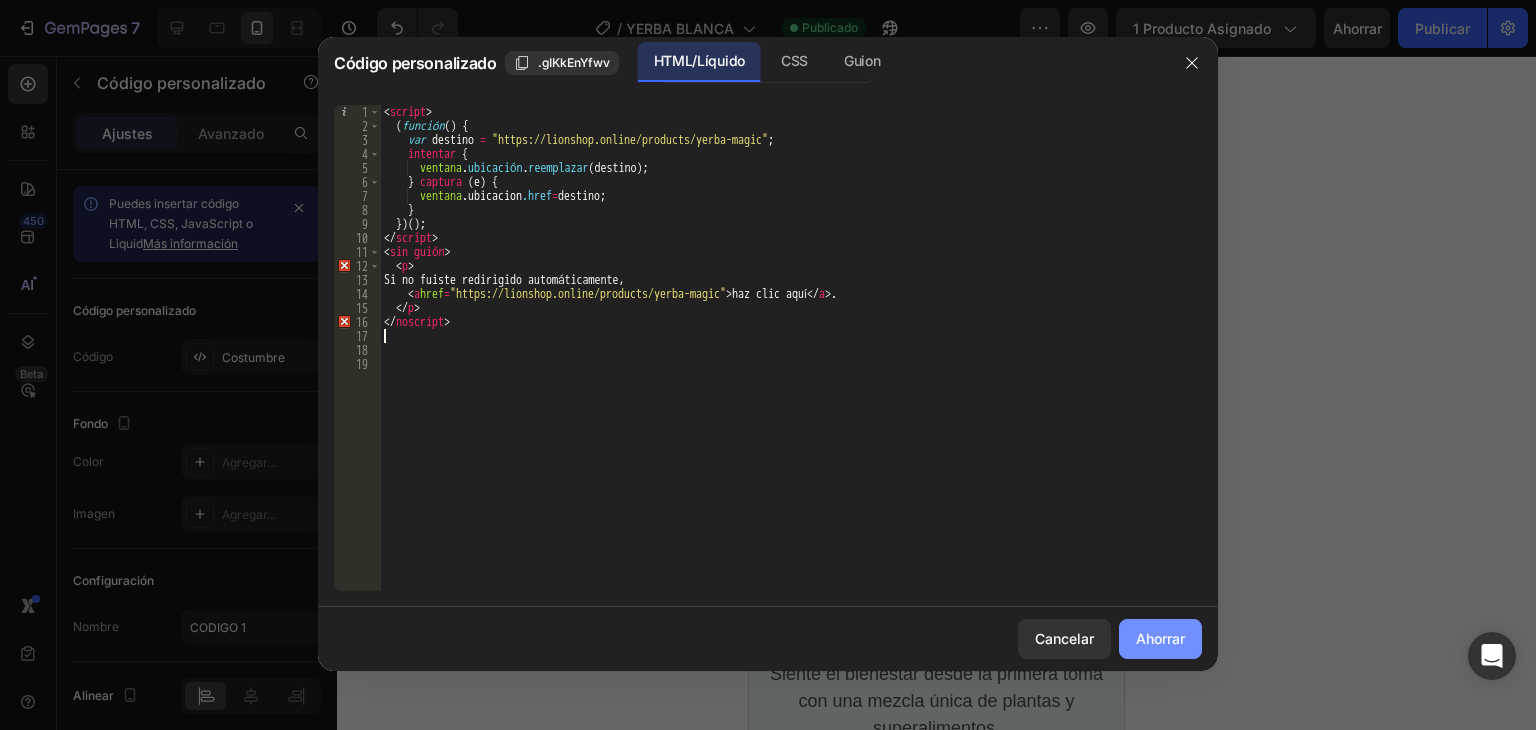 click on "Ahorrar" at bounding box center [1160, 638] 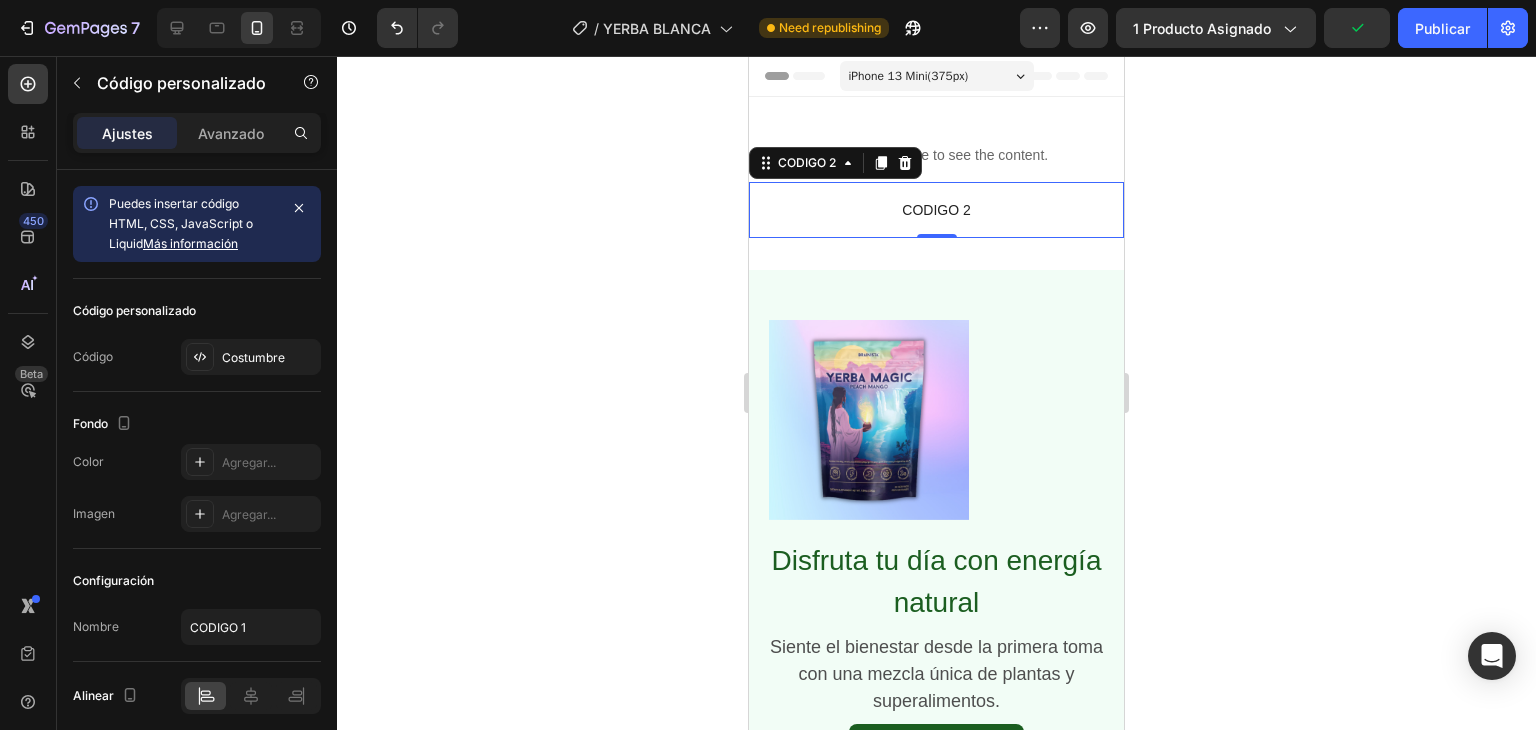 click on "CODIGO 2" at bounding box center [936, 210] 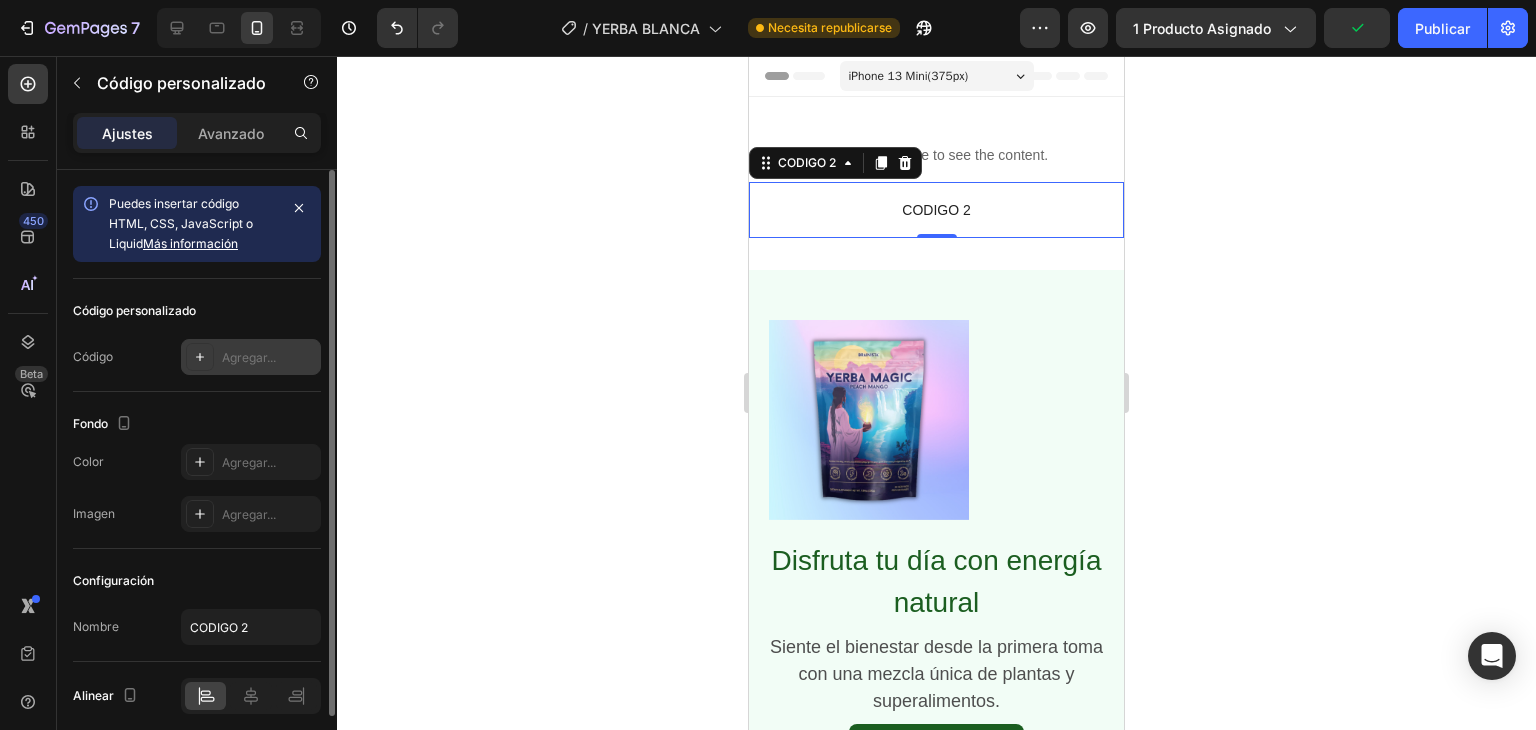click on "Agregar..." at bounding box center (249, 357) 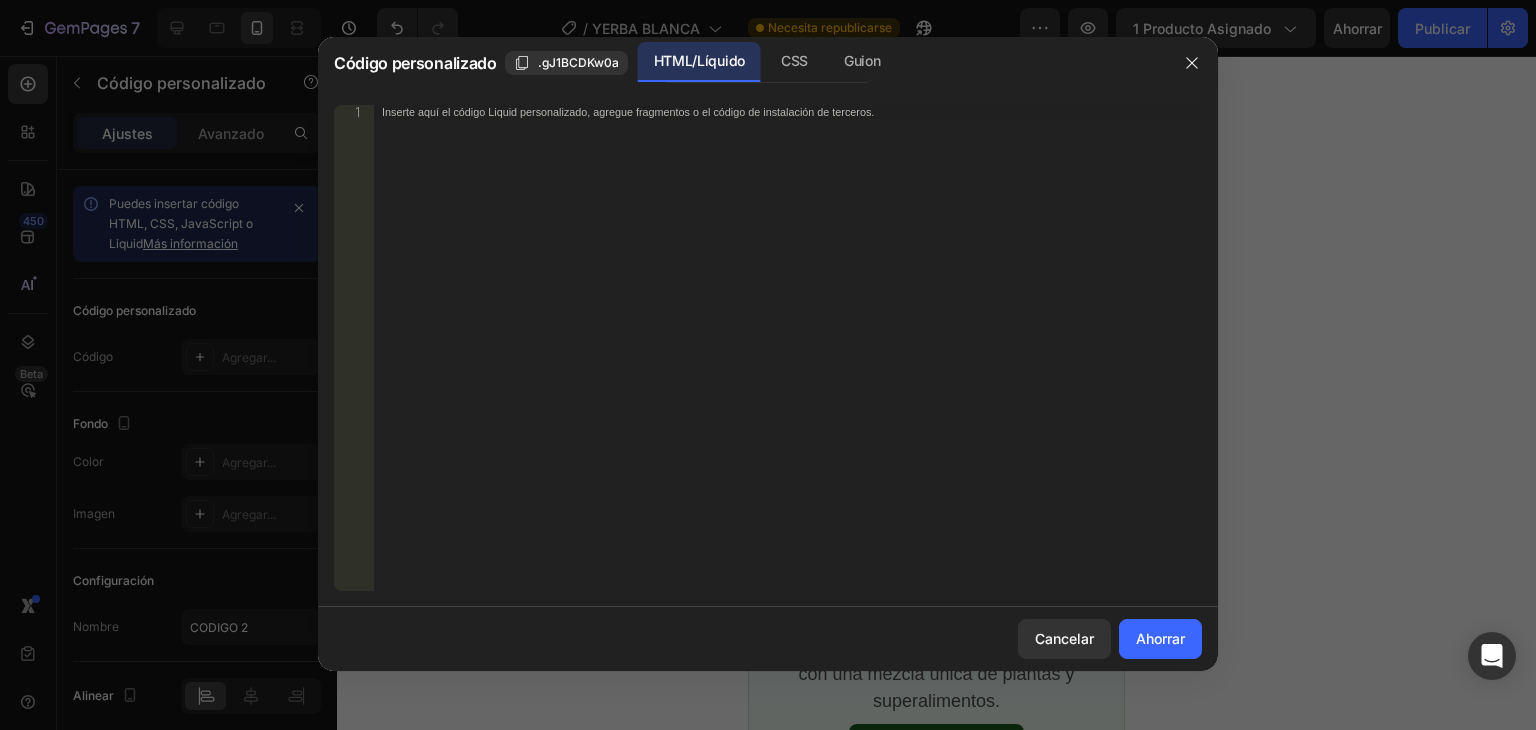 type 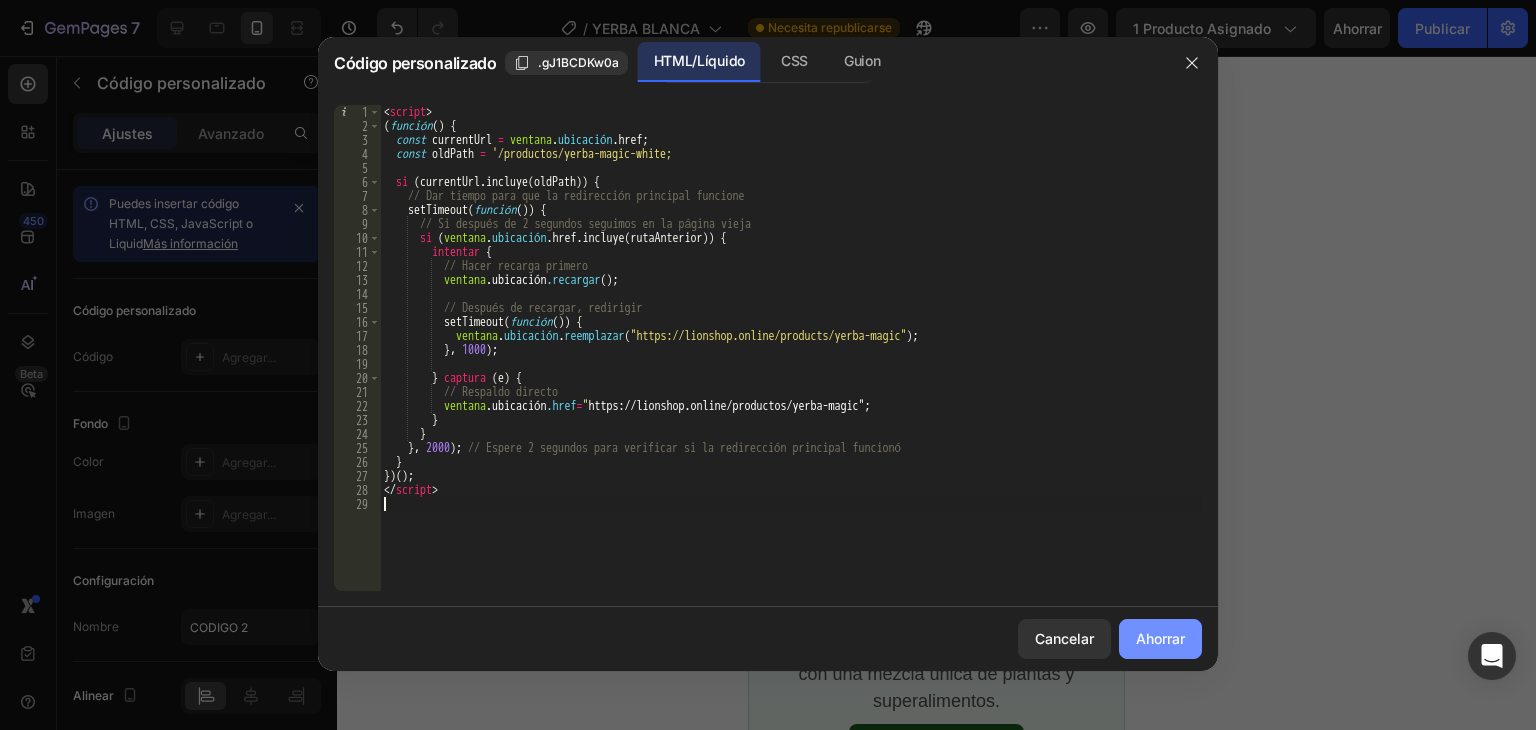 click on "Ahorrar" at bounding box center [1160, 638] 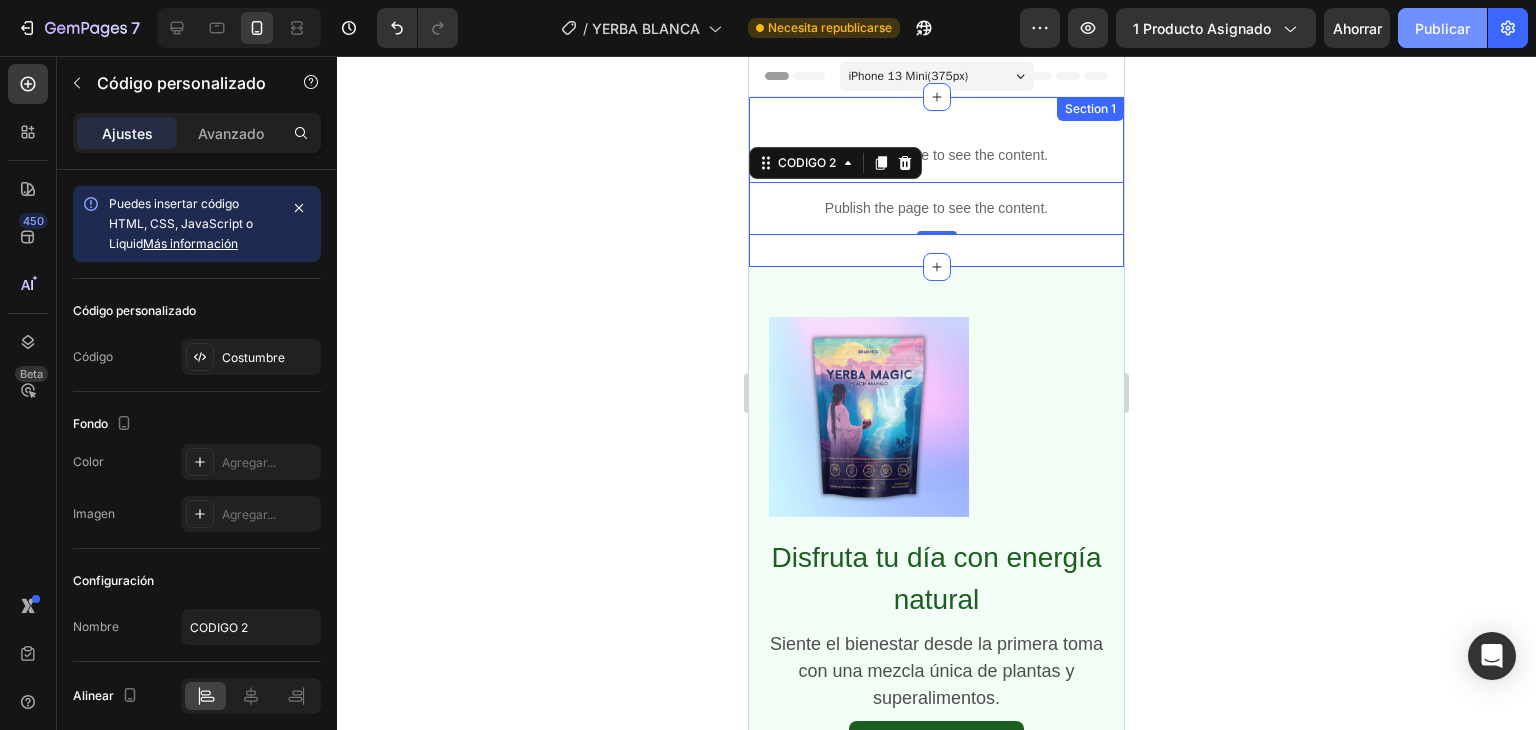 click on "Publicar" at bounding box center [1442, 28] 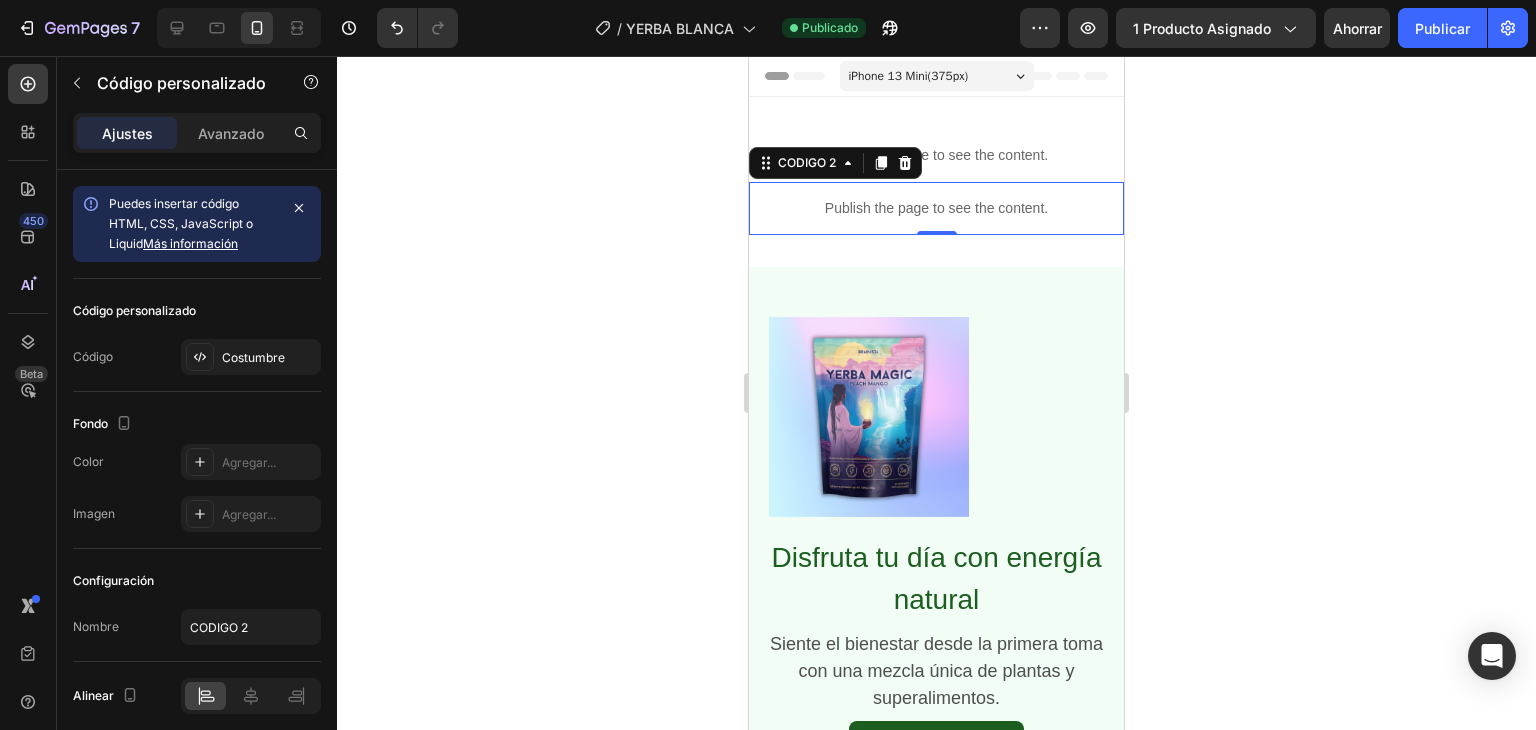 click 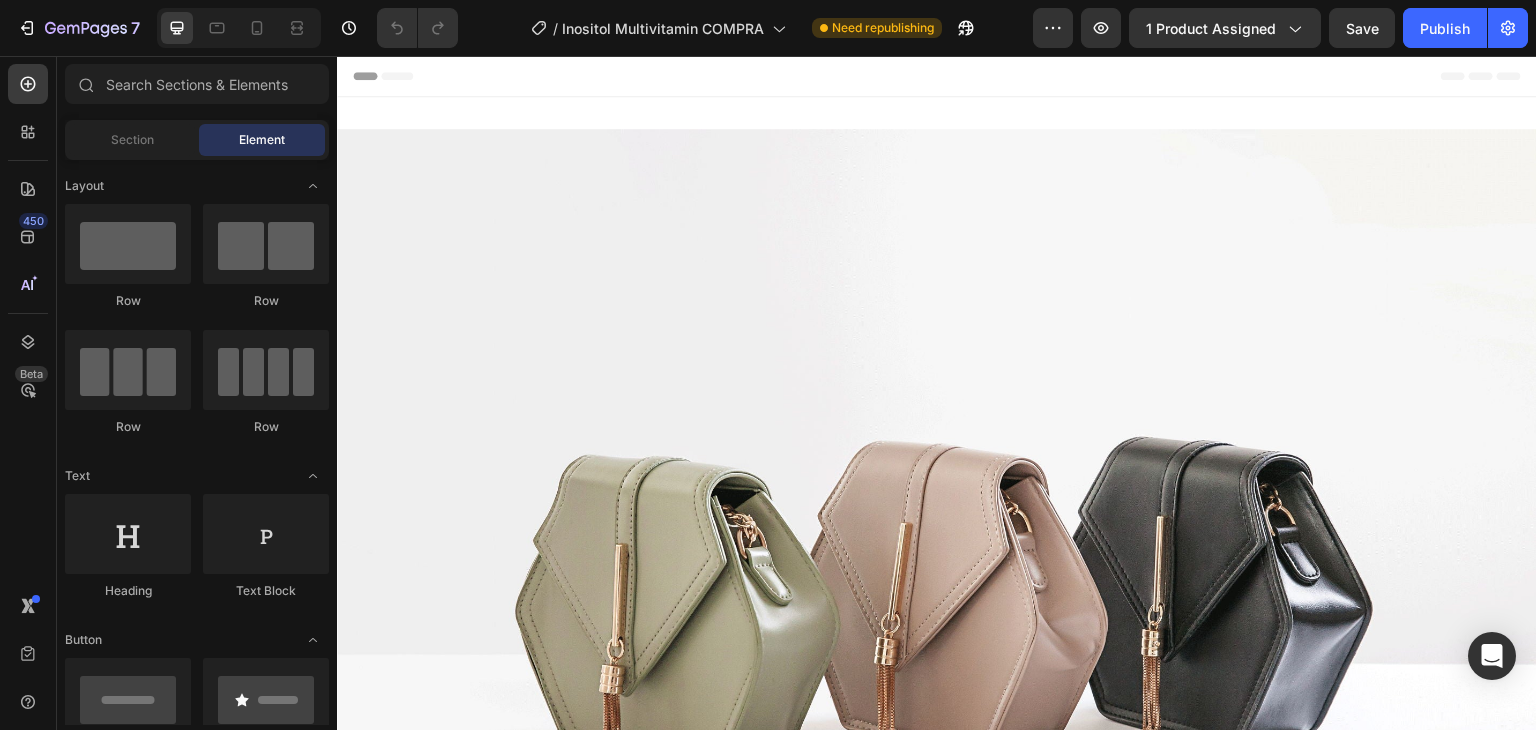 scroll, scrollTop: 0, scrollLeft: 0, axis: both 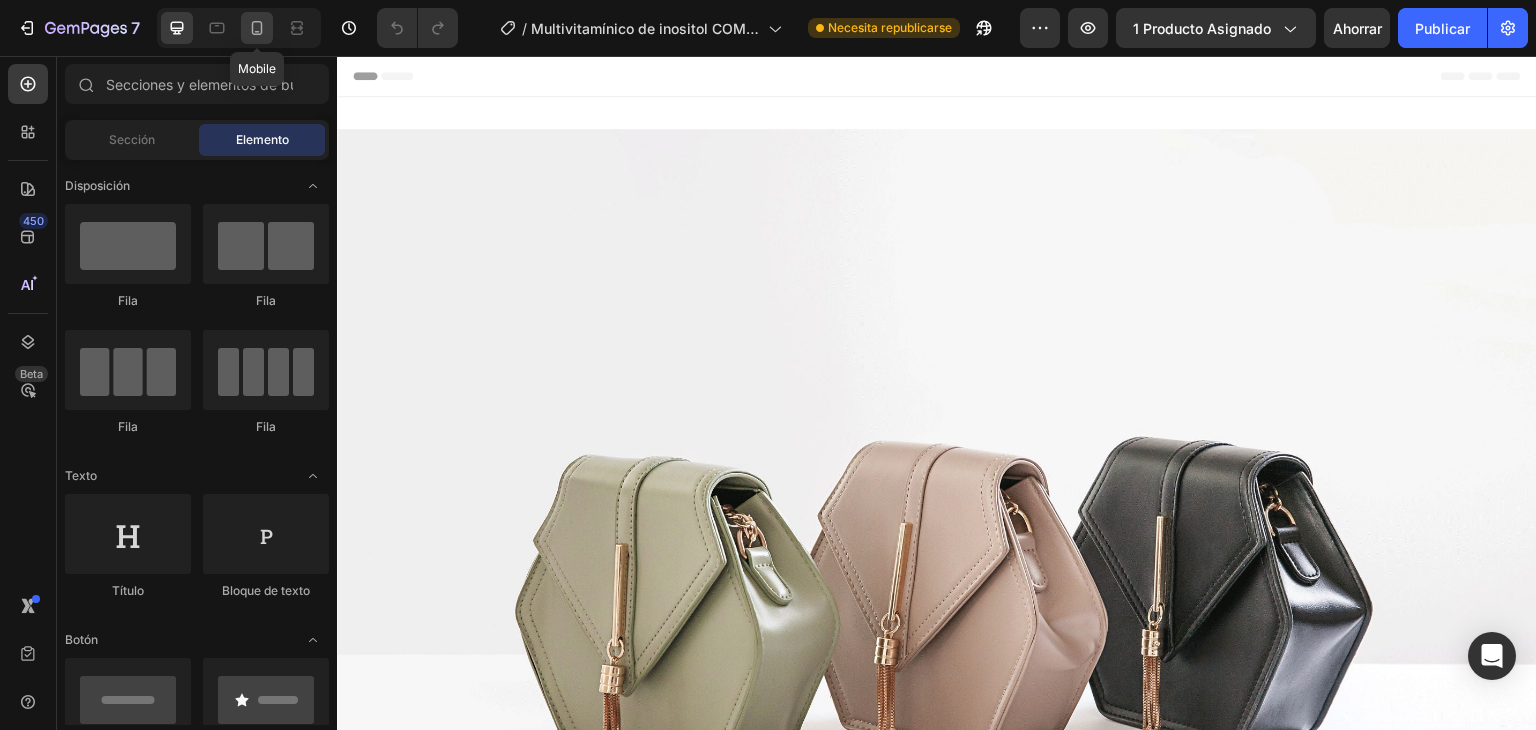 click 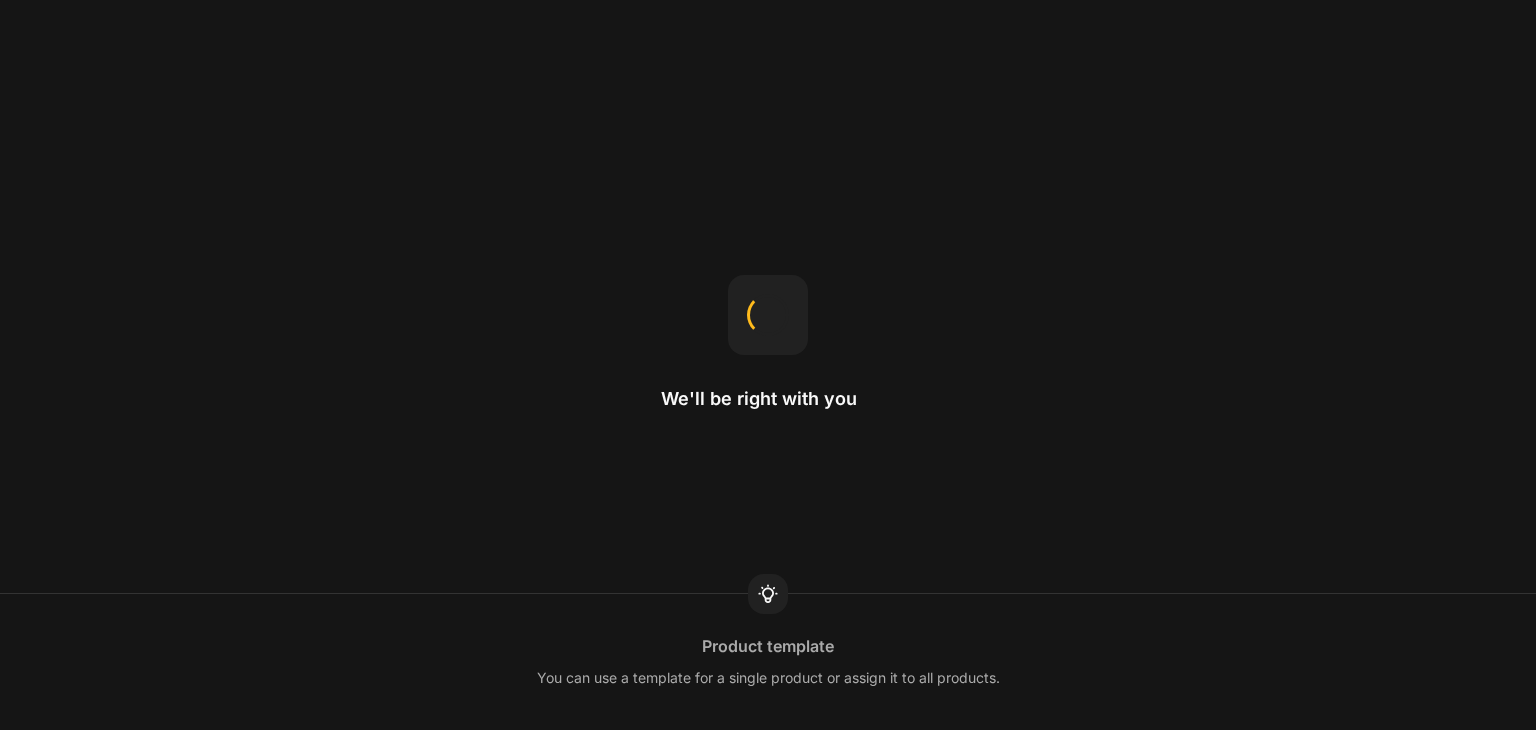 scroll, scrollTop: 0, scrollLeft: 0, axis: both 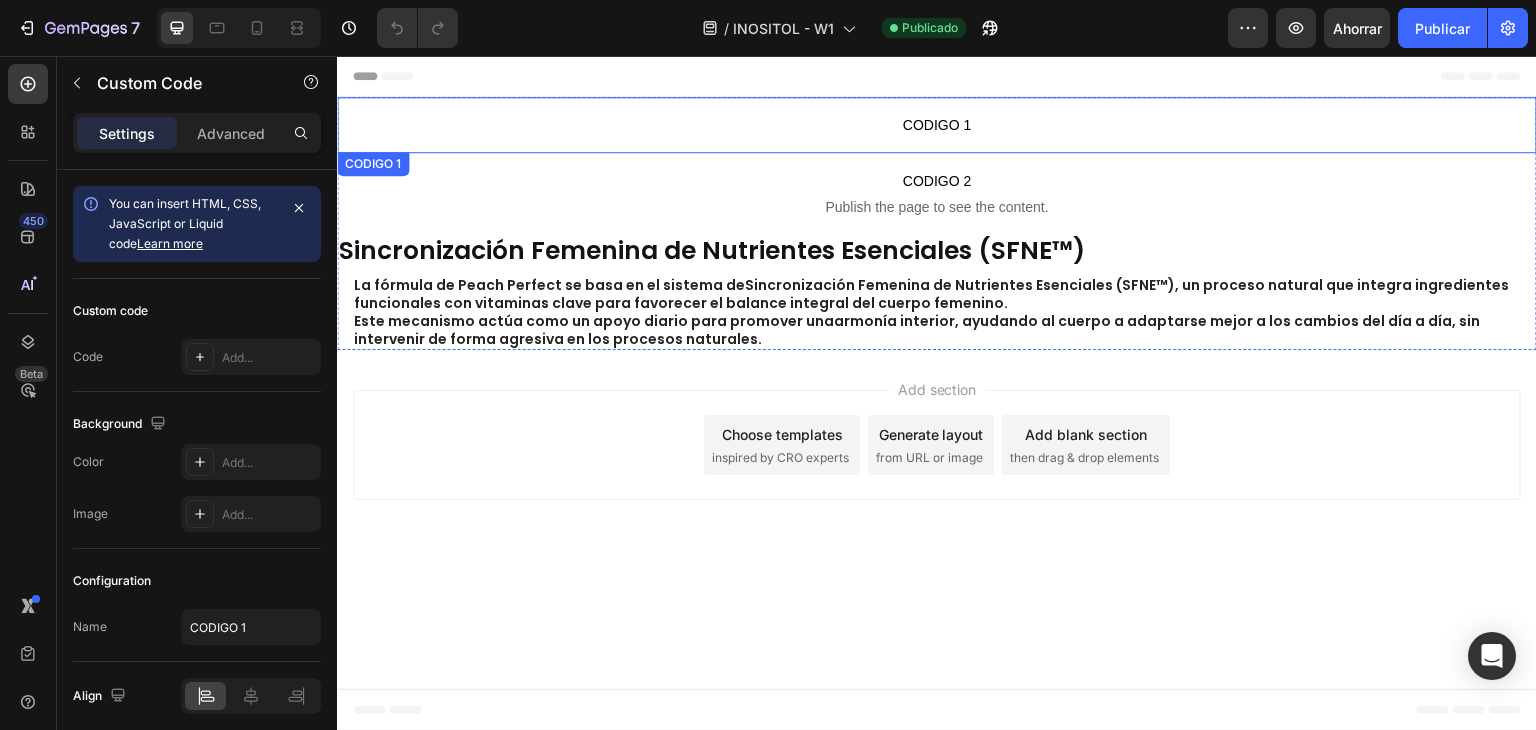click on "CODIGO 1" at bounding box center (937, 125) 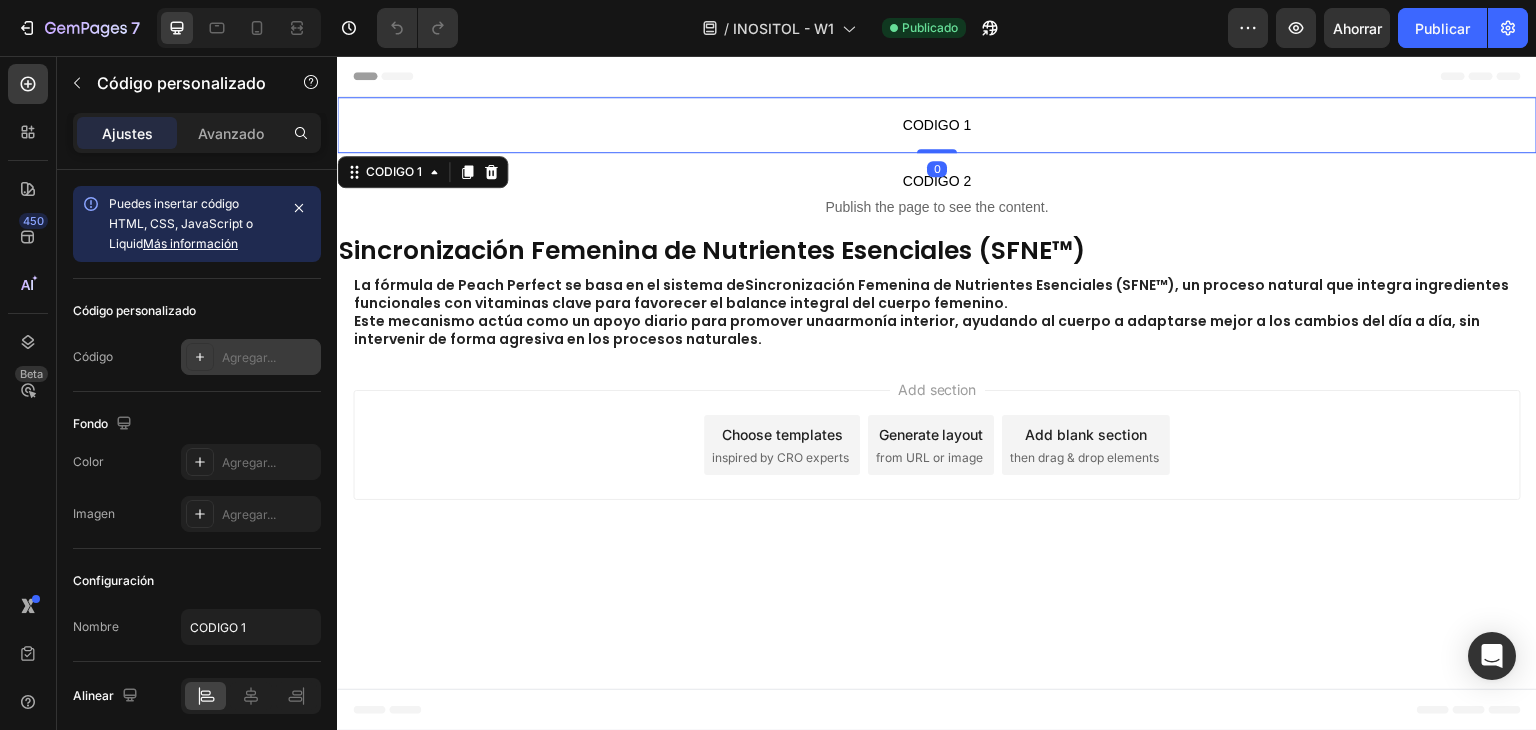 click on "Agregar..." at bounding box center [269, 358] 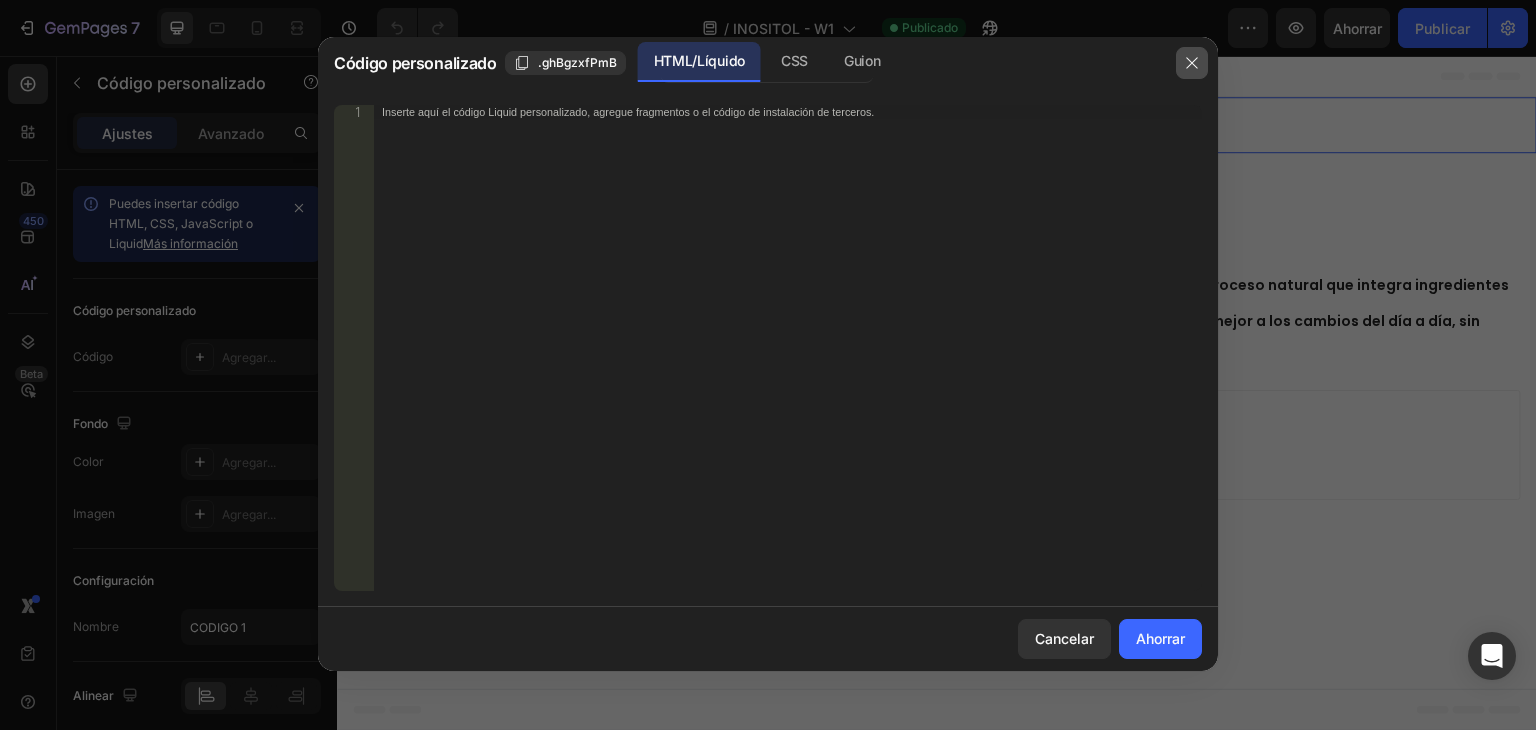 click at bounding box center (1192, 63) 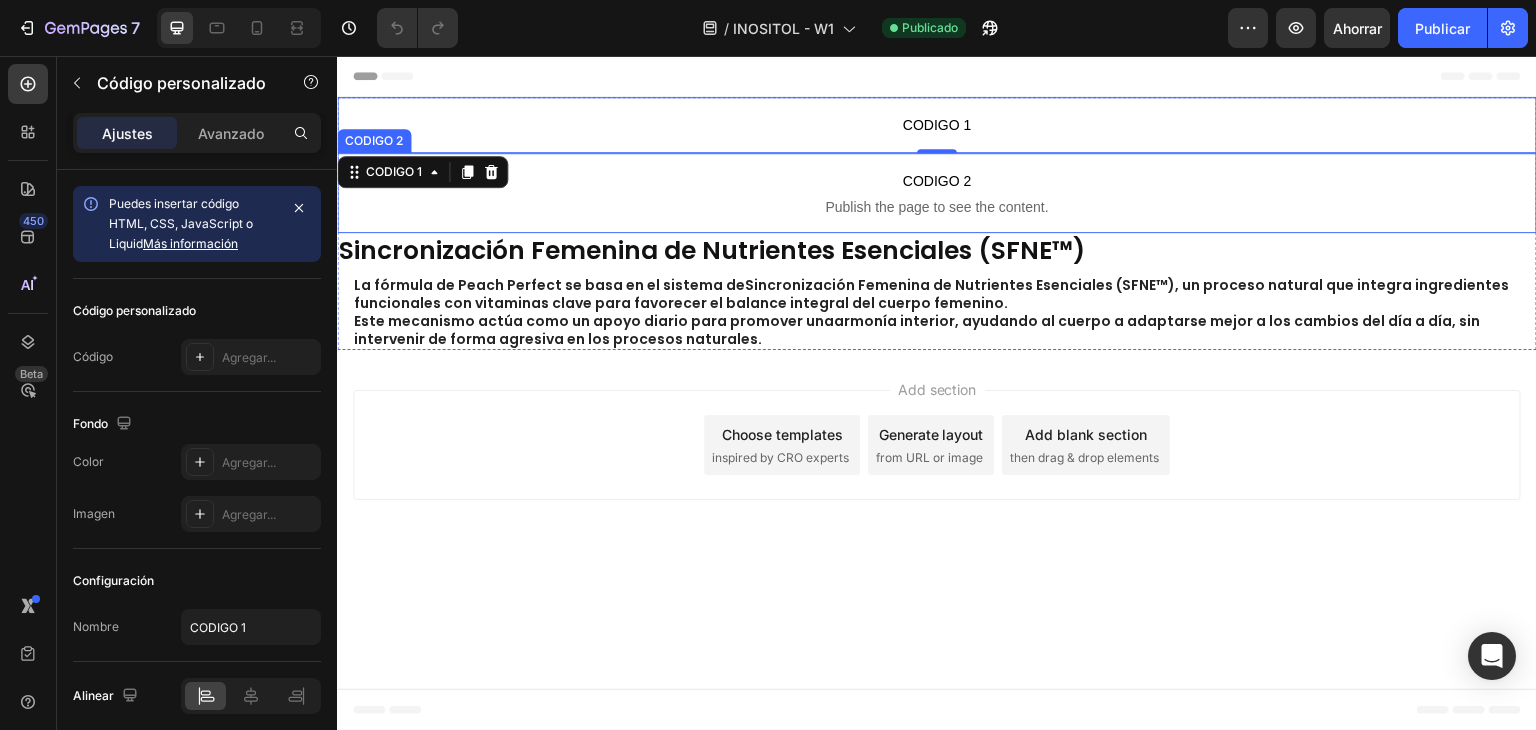 click on "CODIGO 2" at bounding box center (937, 181) 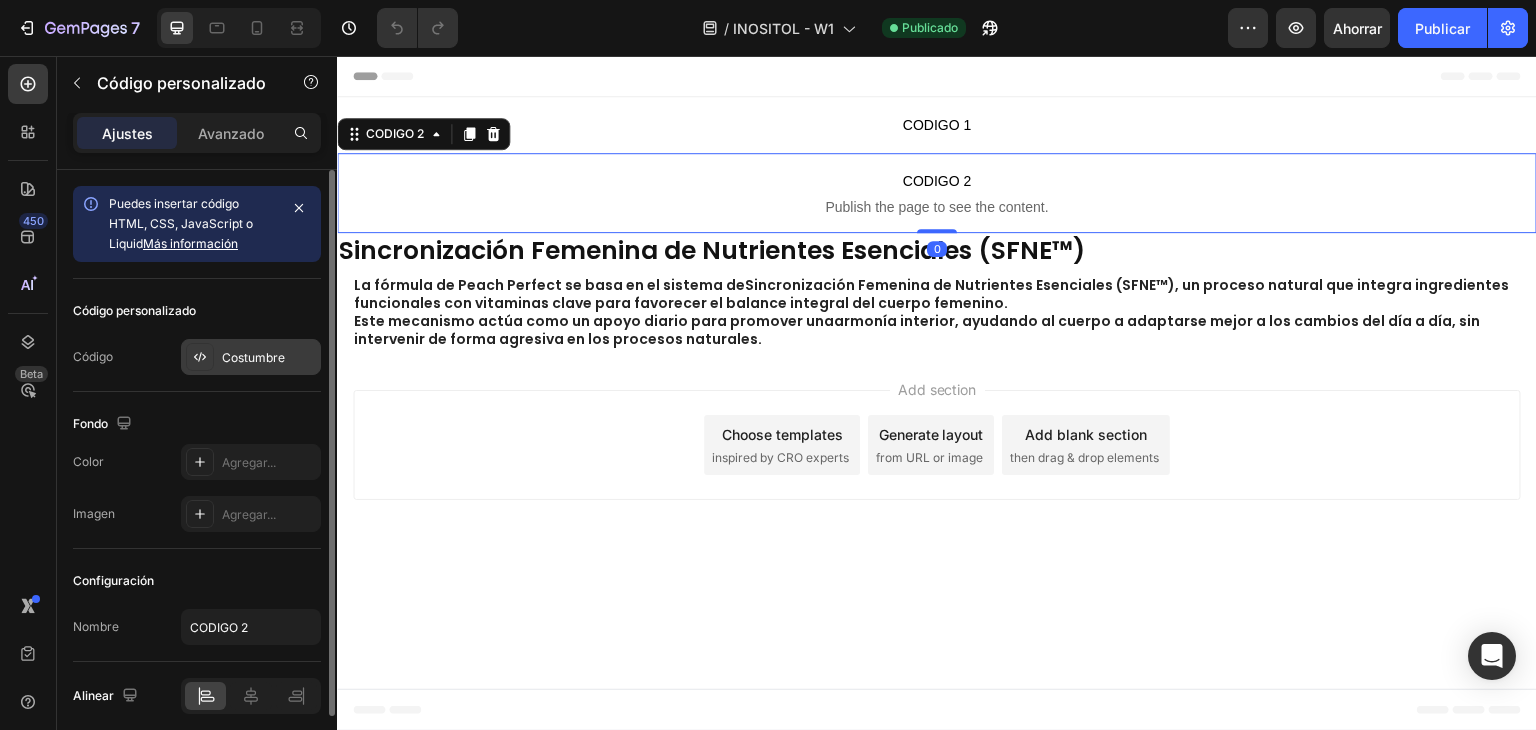 click on "Costumbre" at bounding box center [253, 357] 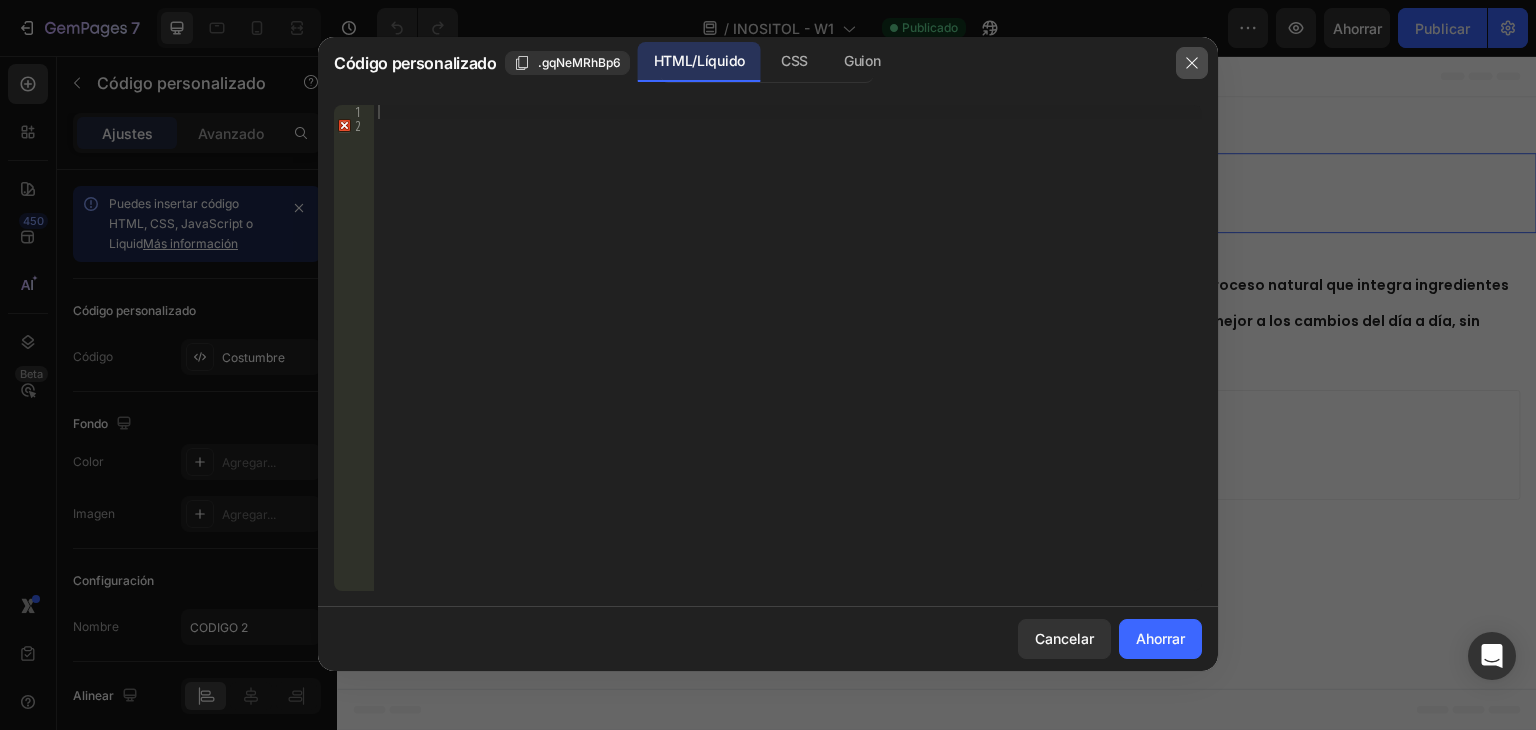 click 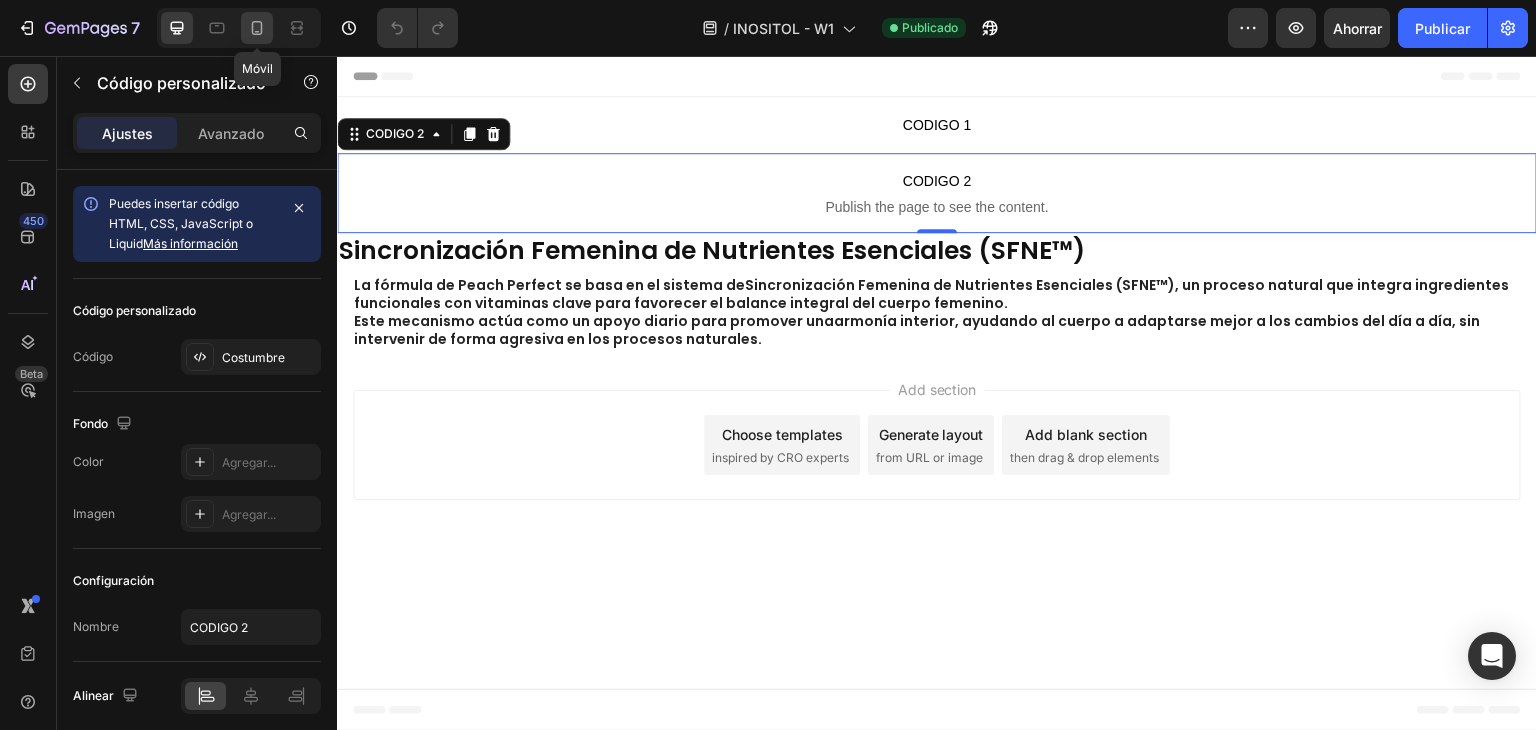 click 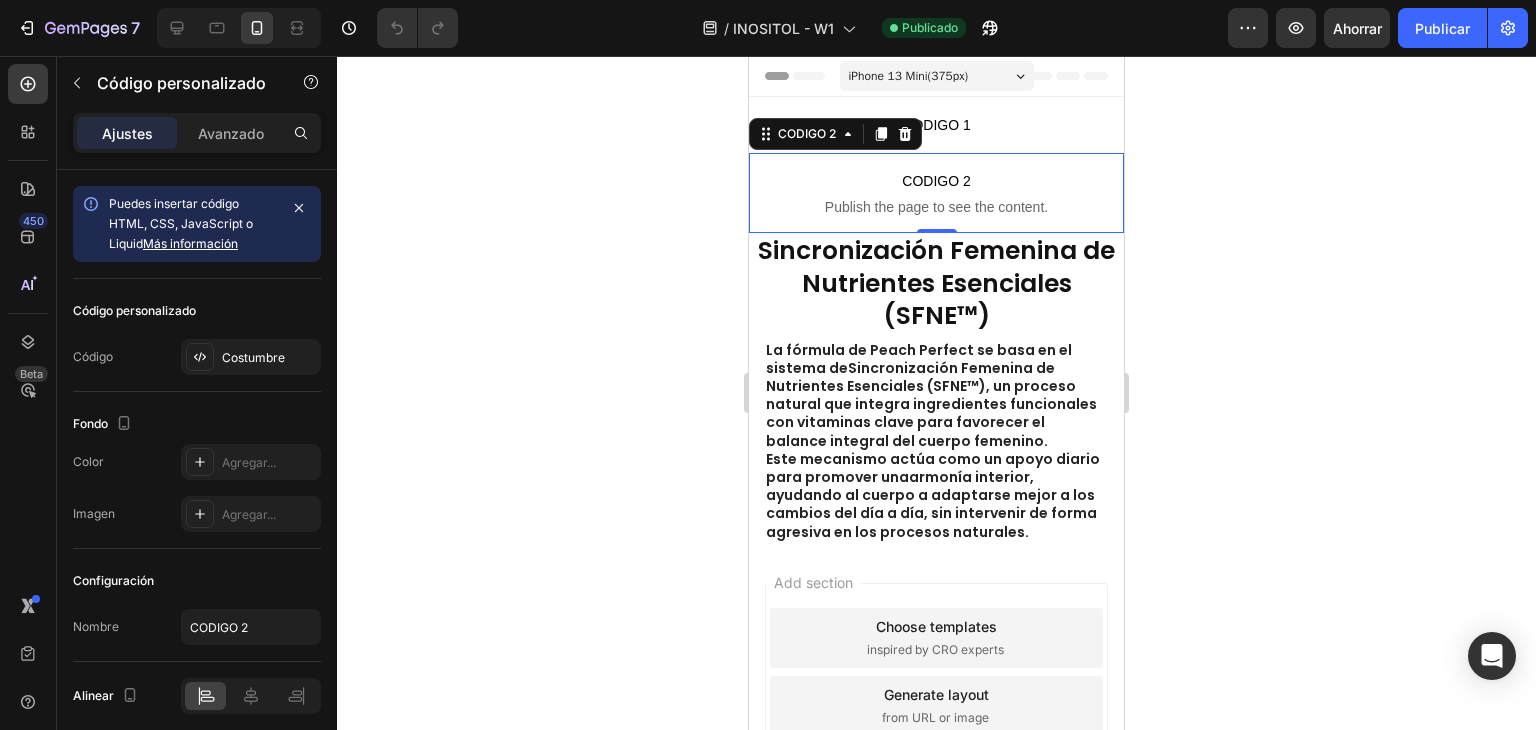 scroll, scrollTop: 27, scrollLeft: 0, axis: vertical 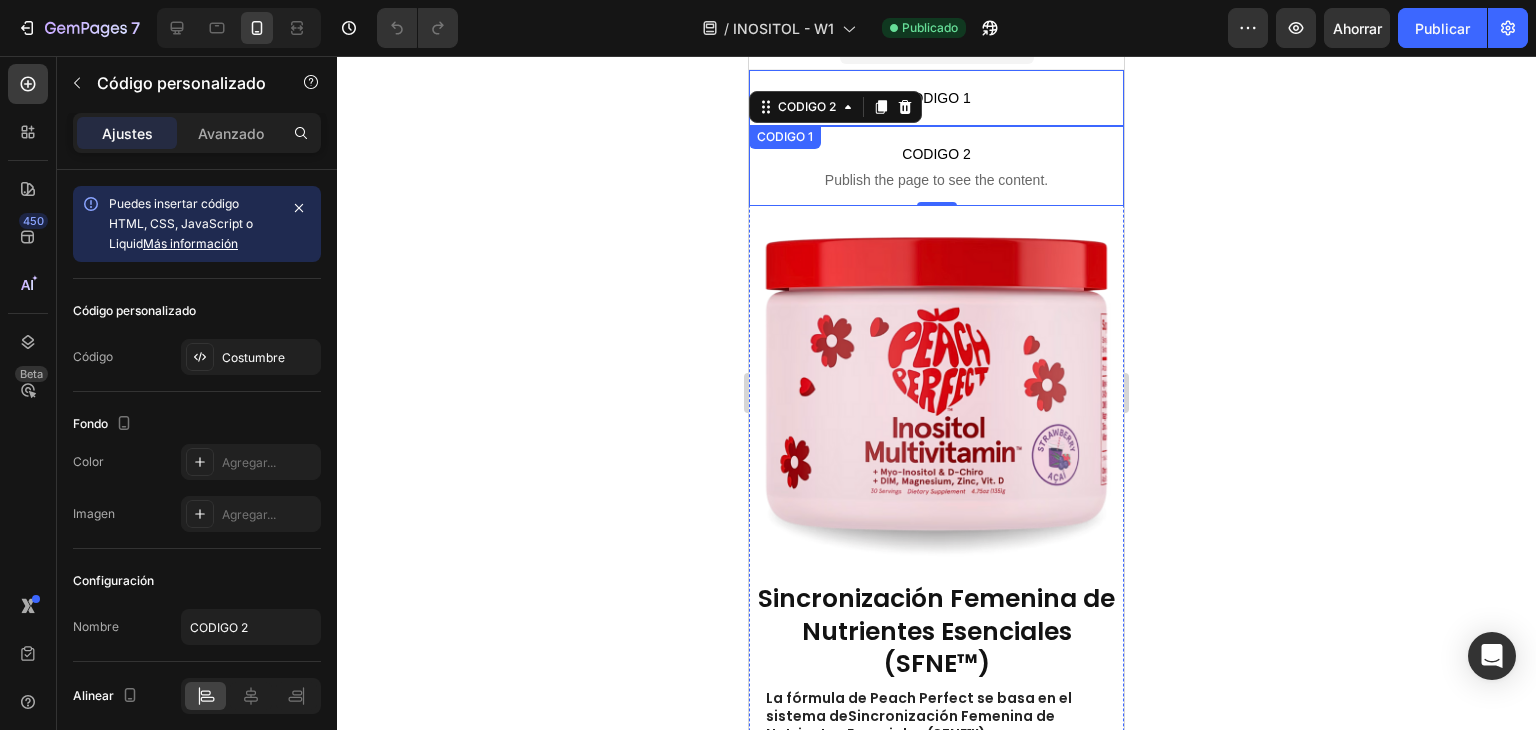 click on "CODIGO 1" at bounding box center [936, 98] 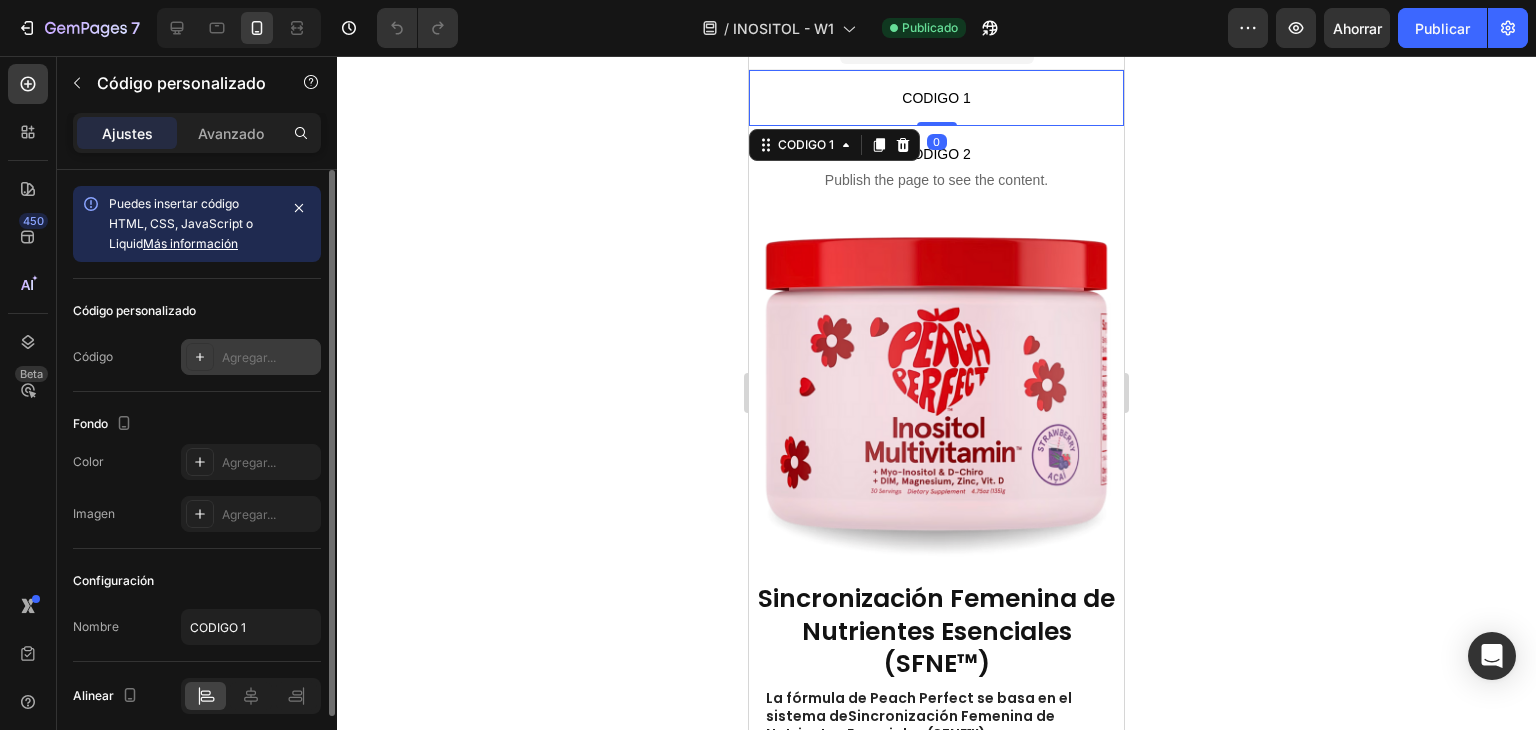 click on "Agregar..." at bounding box center (249, 357) 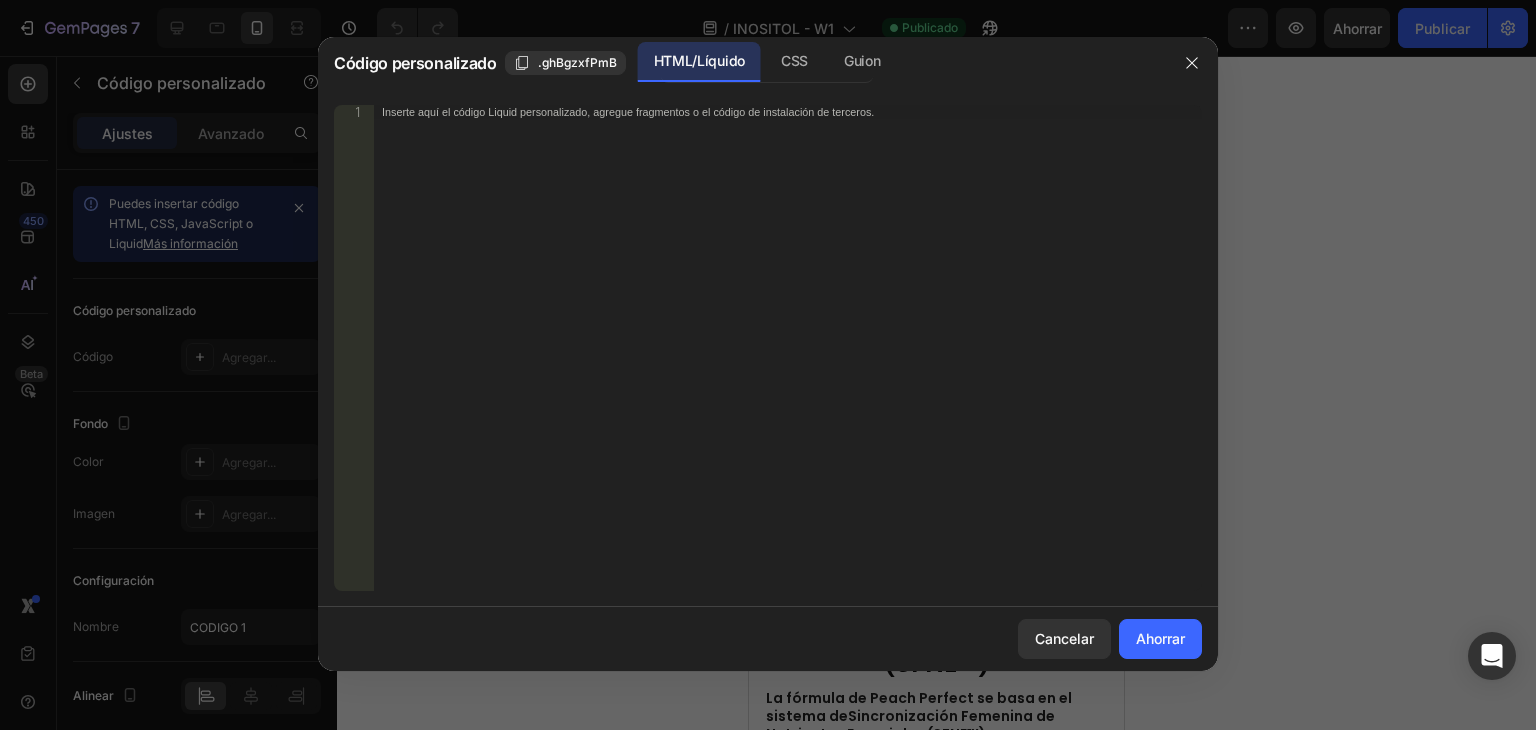 type 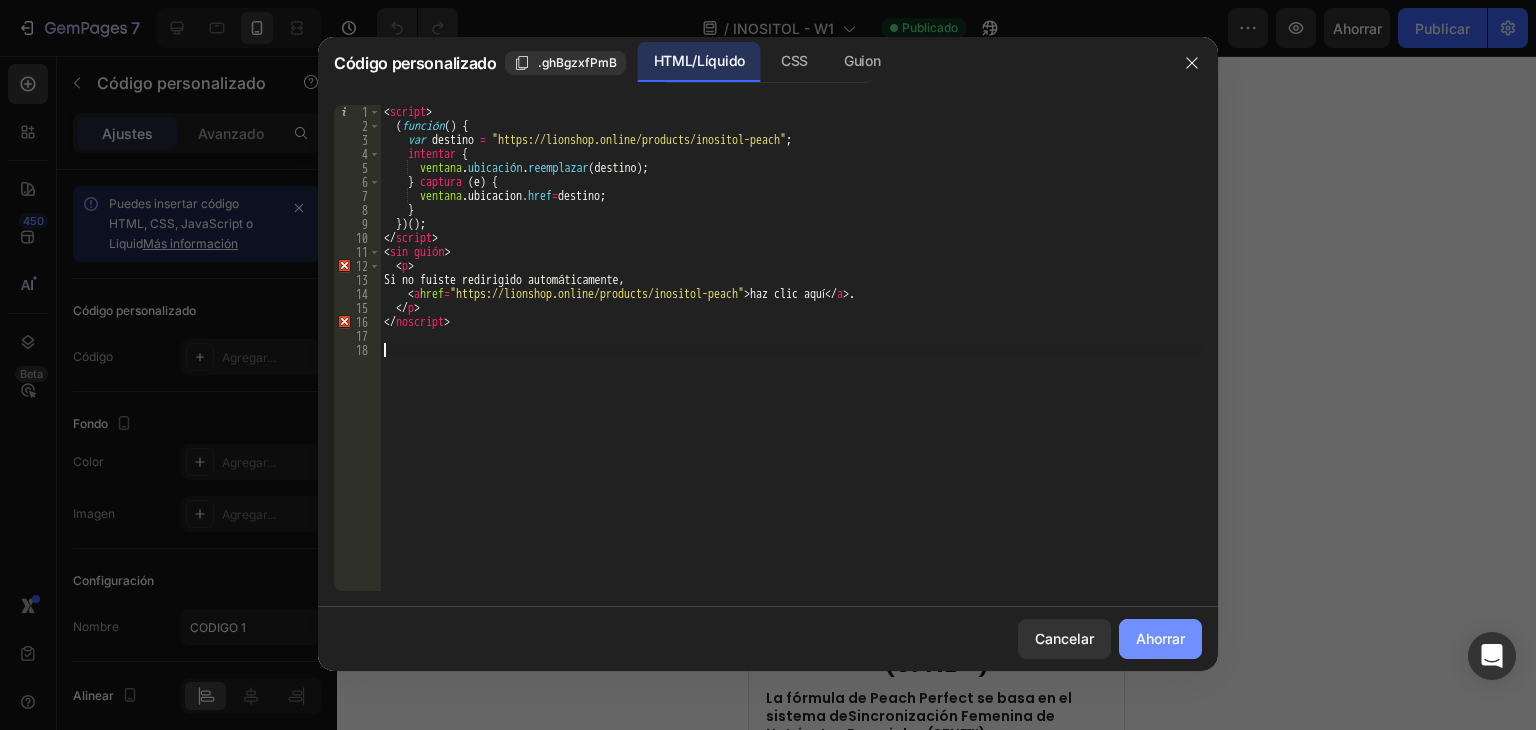 click on "Ahorrar" at bounding box center (1160, 638) 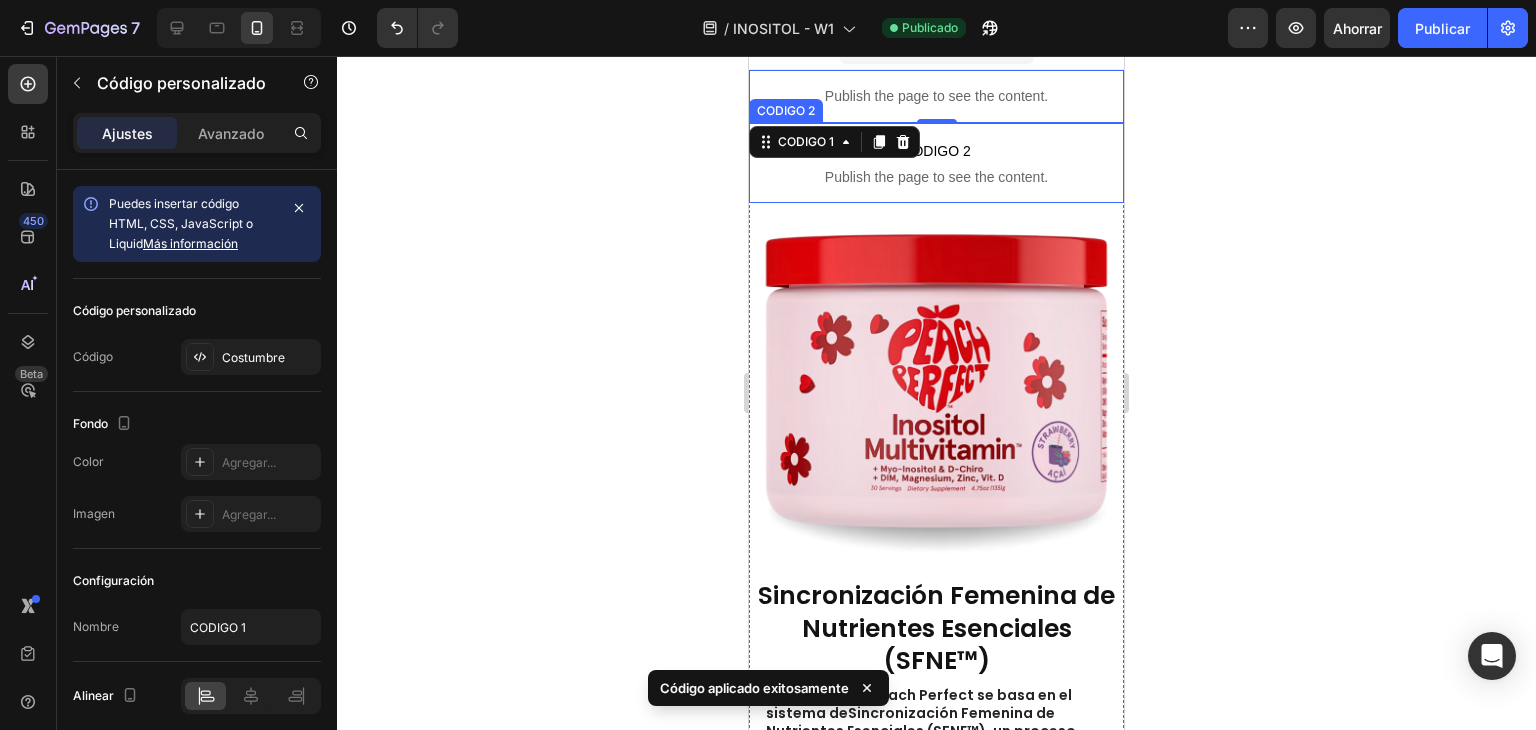click on "CODIGO 2" at bounding box center (936, 151) 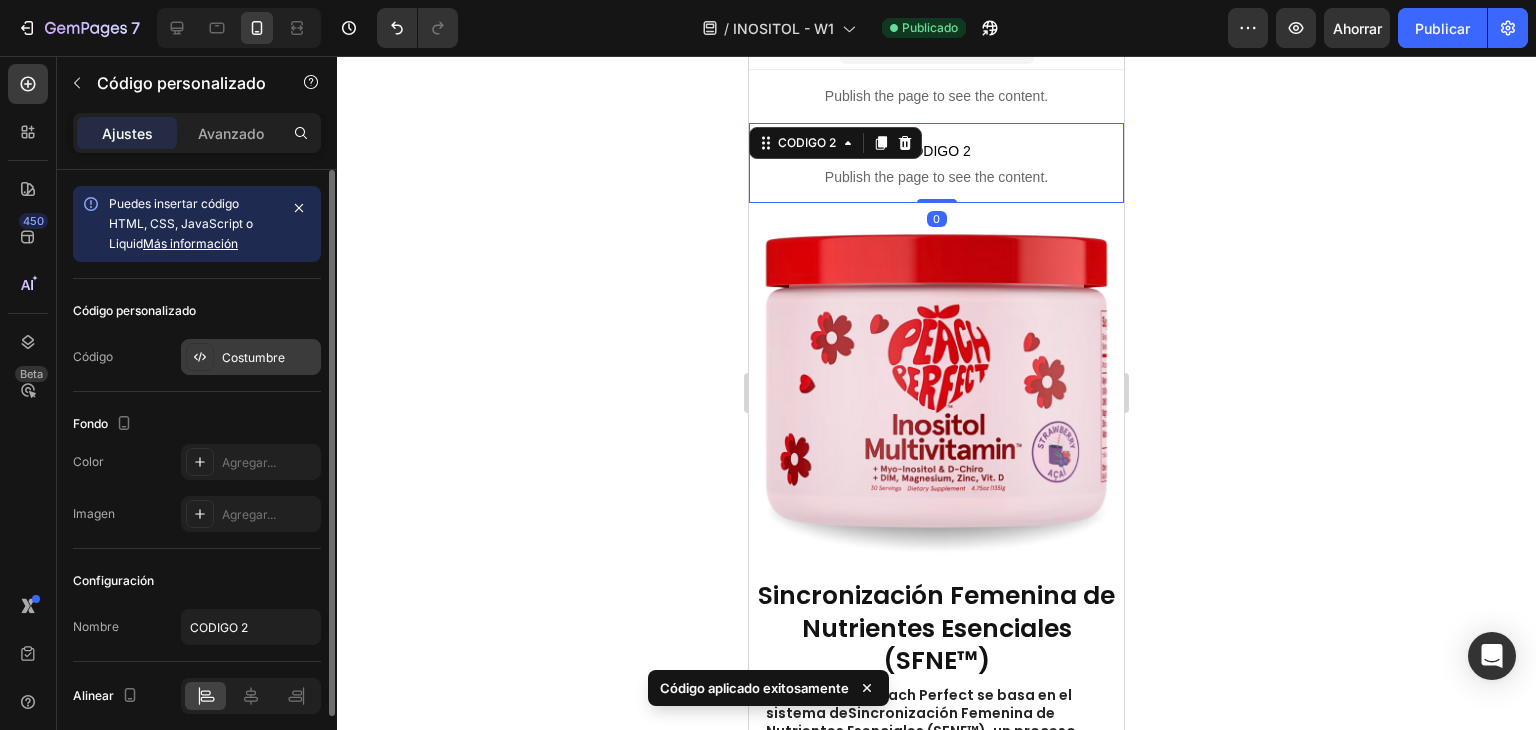 click on "Costumbre" at bounding box center [253, 357] 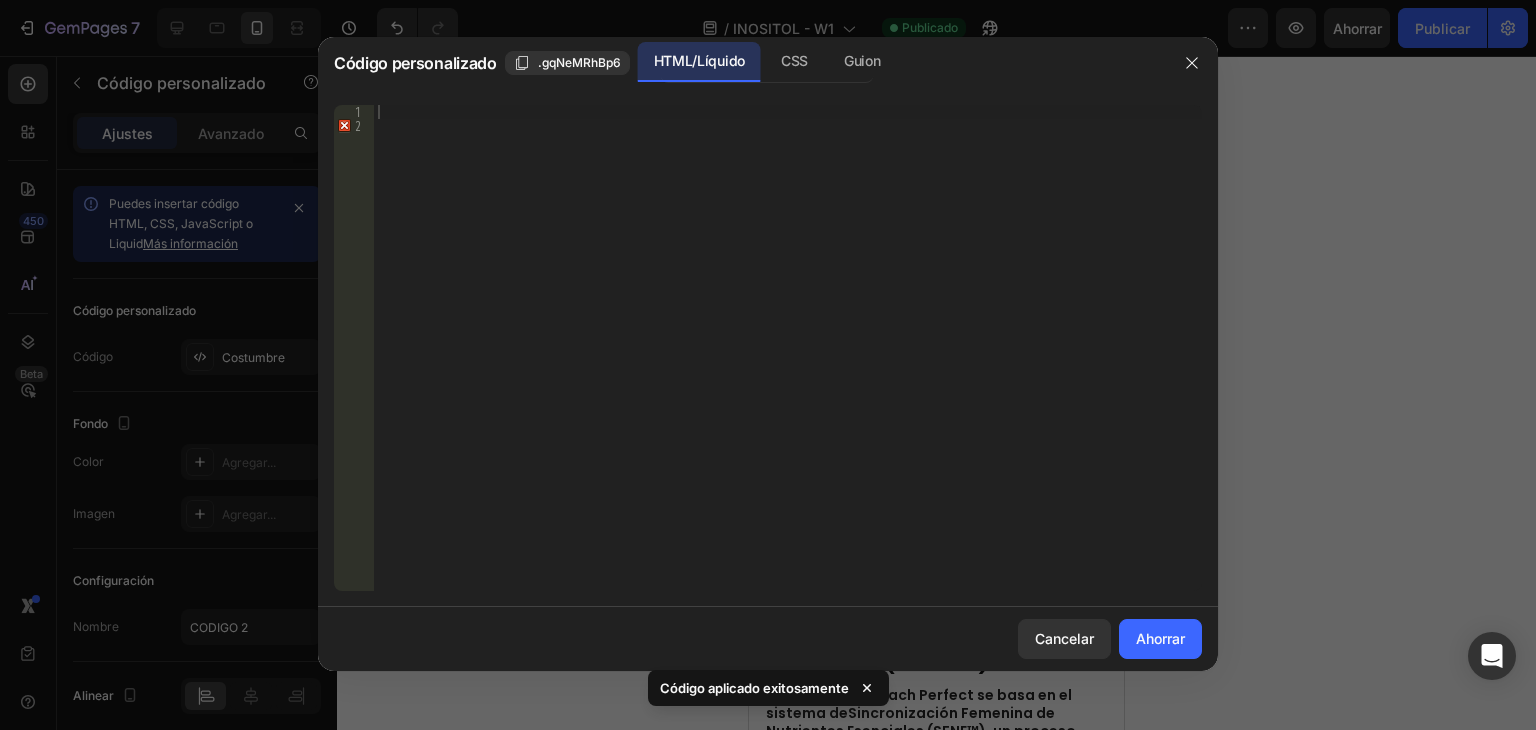 type 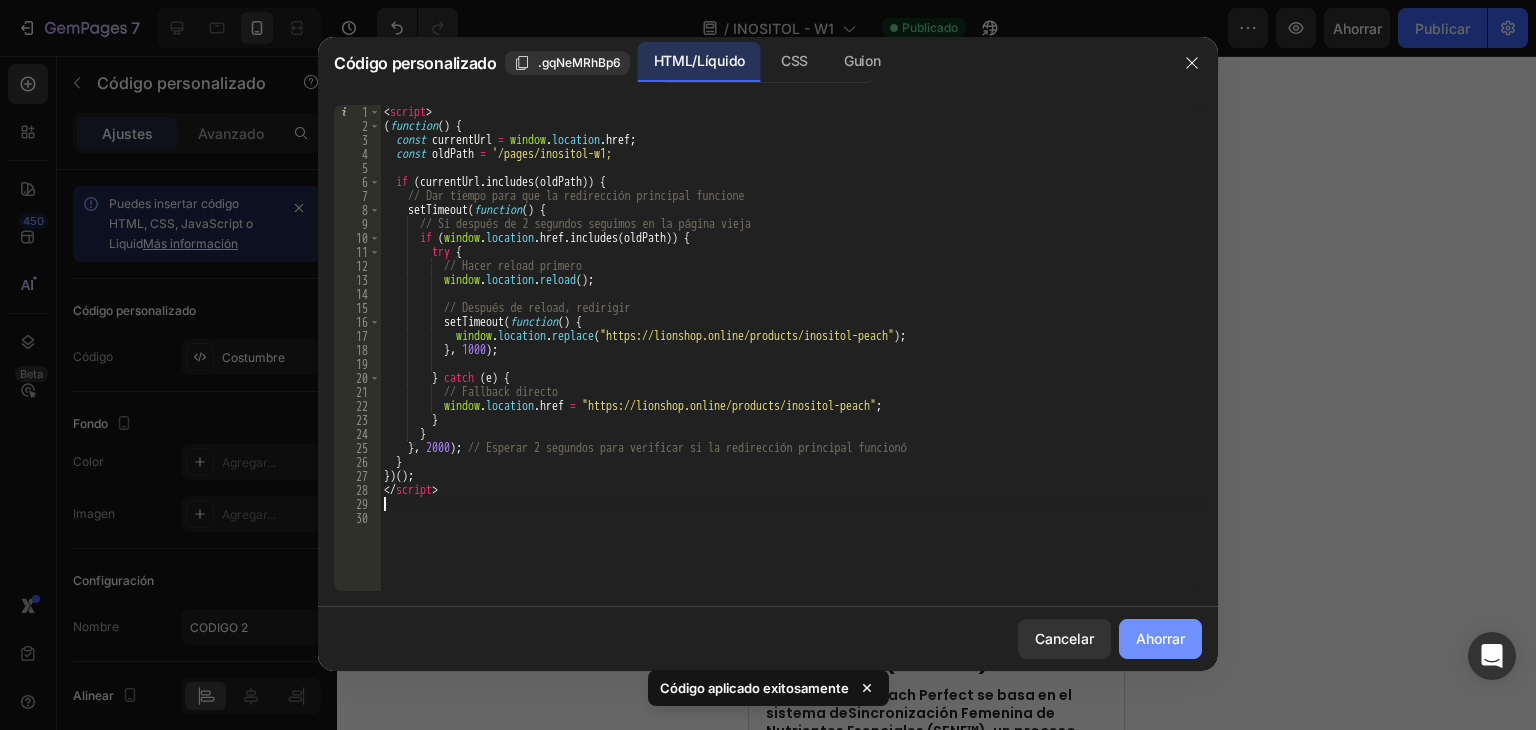 click on "Ahorrar" 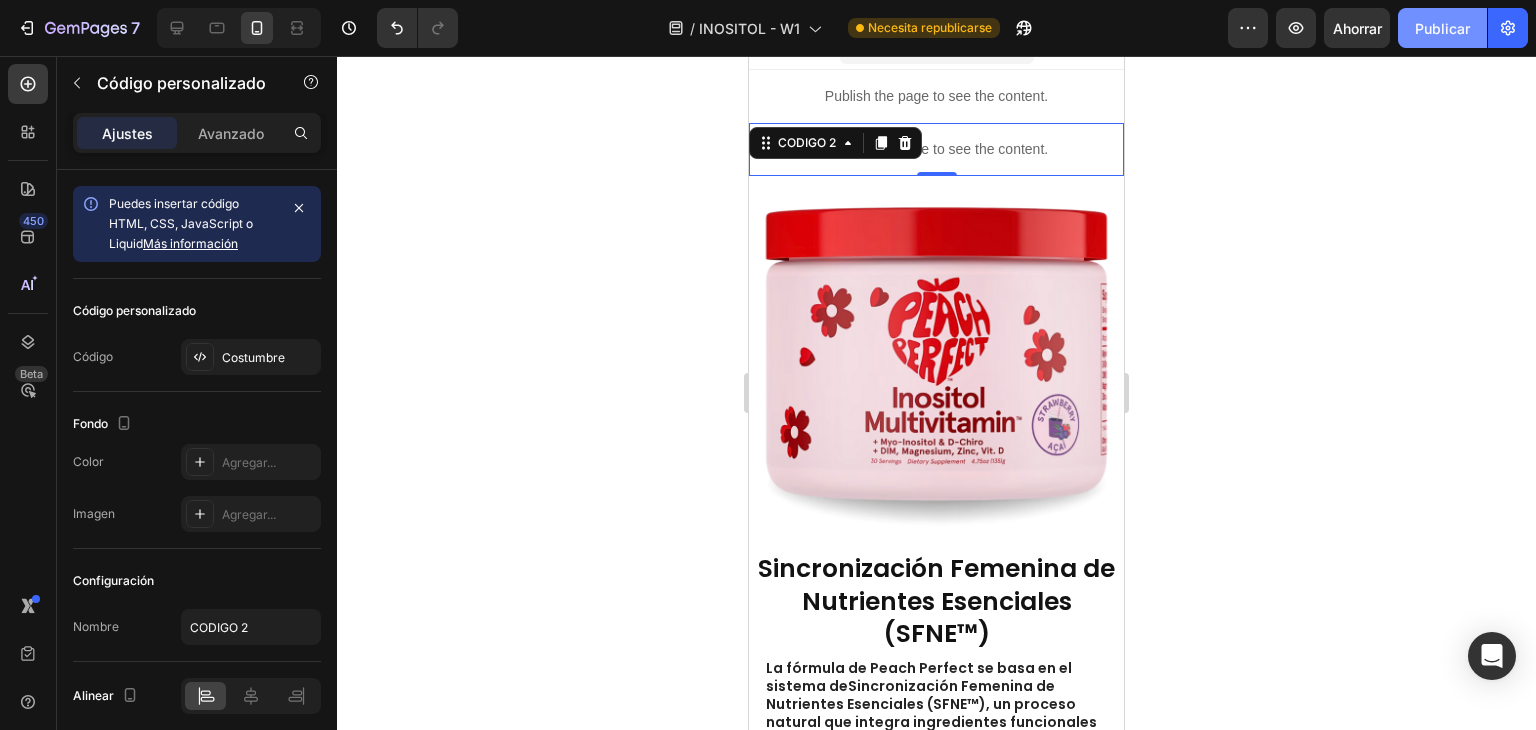 click on "Publicar" at bounding box center (1442, 28) 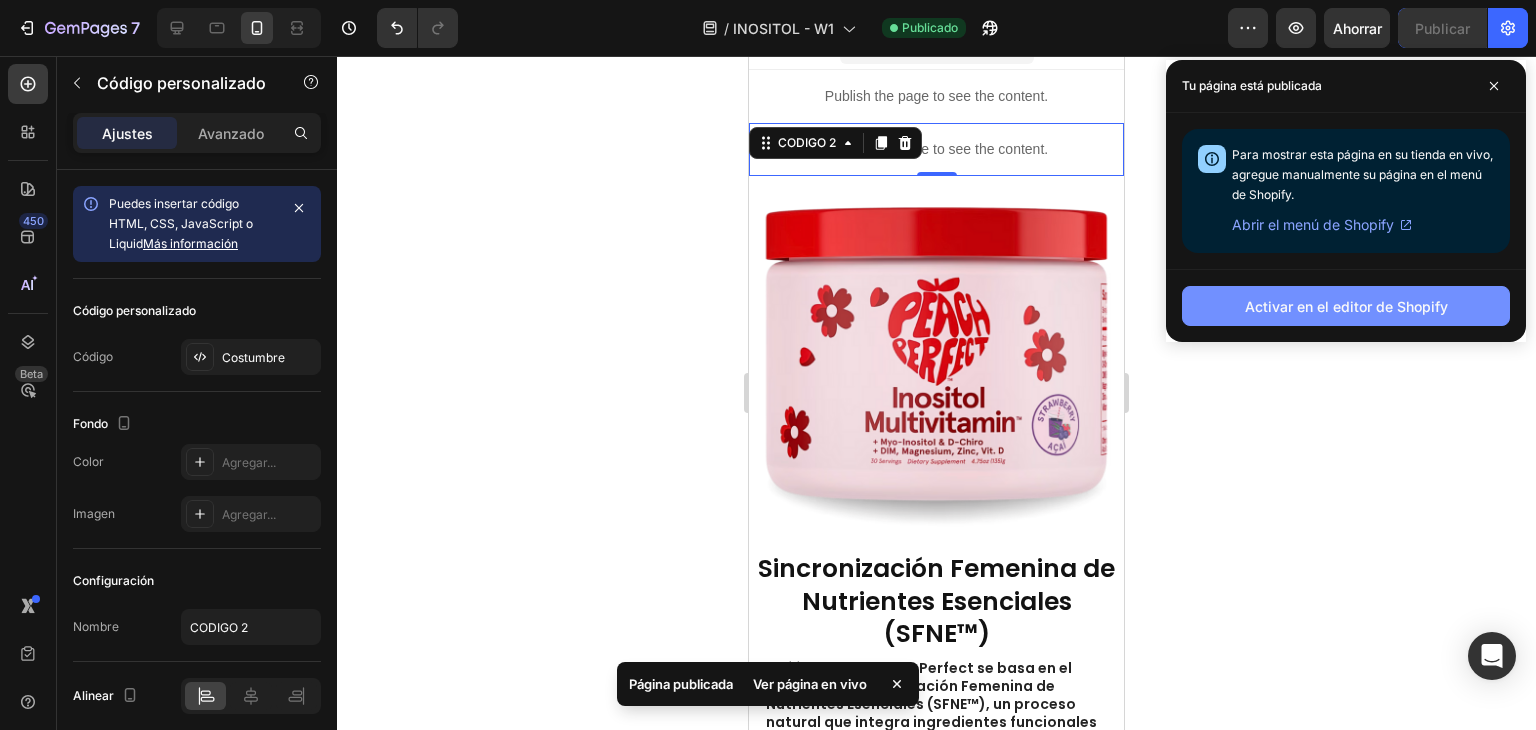 click on "Activar en el editor de Shopify" at bounding box center [1346, 306] 